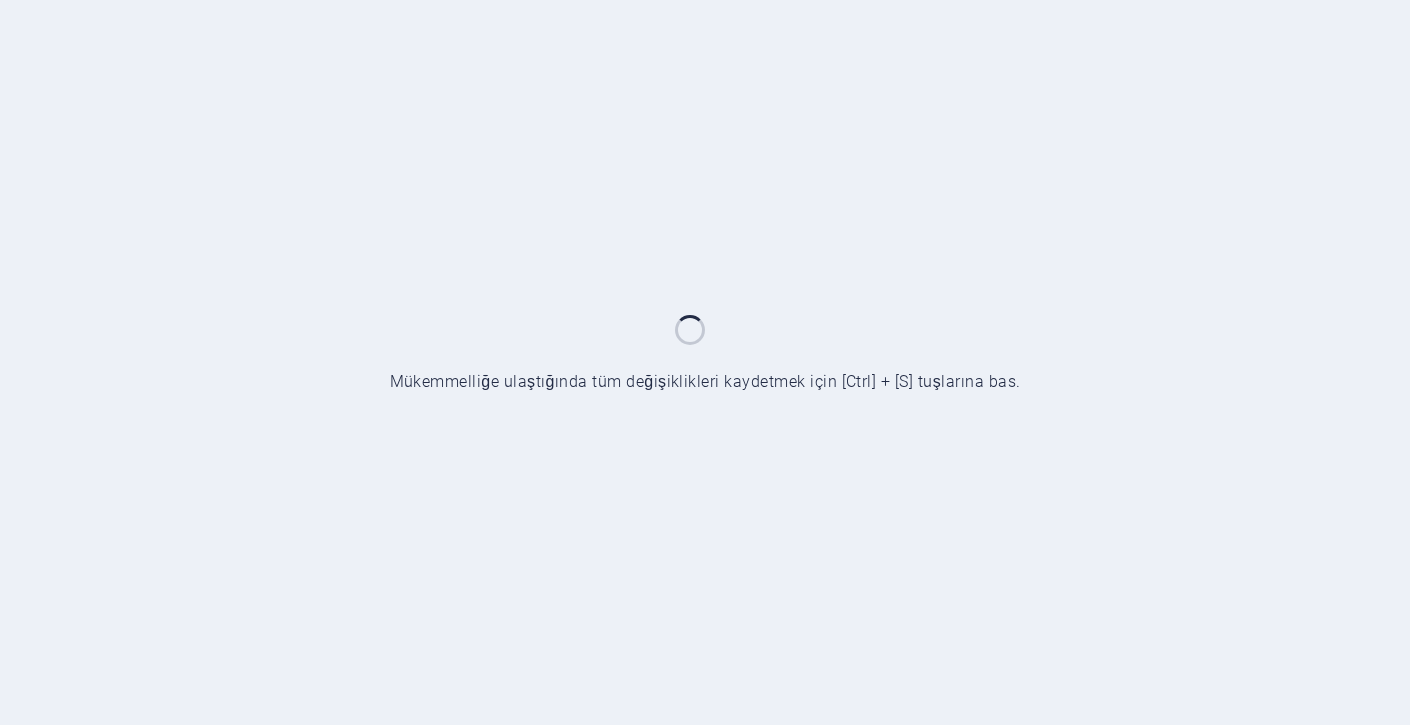 scroll, scrollTop: 0, scrollLeft: 0, axis: both 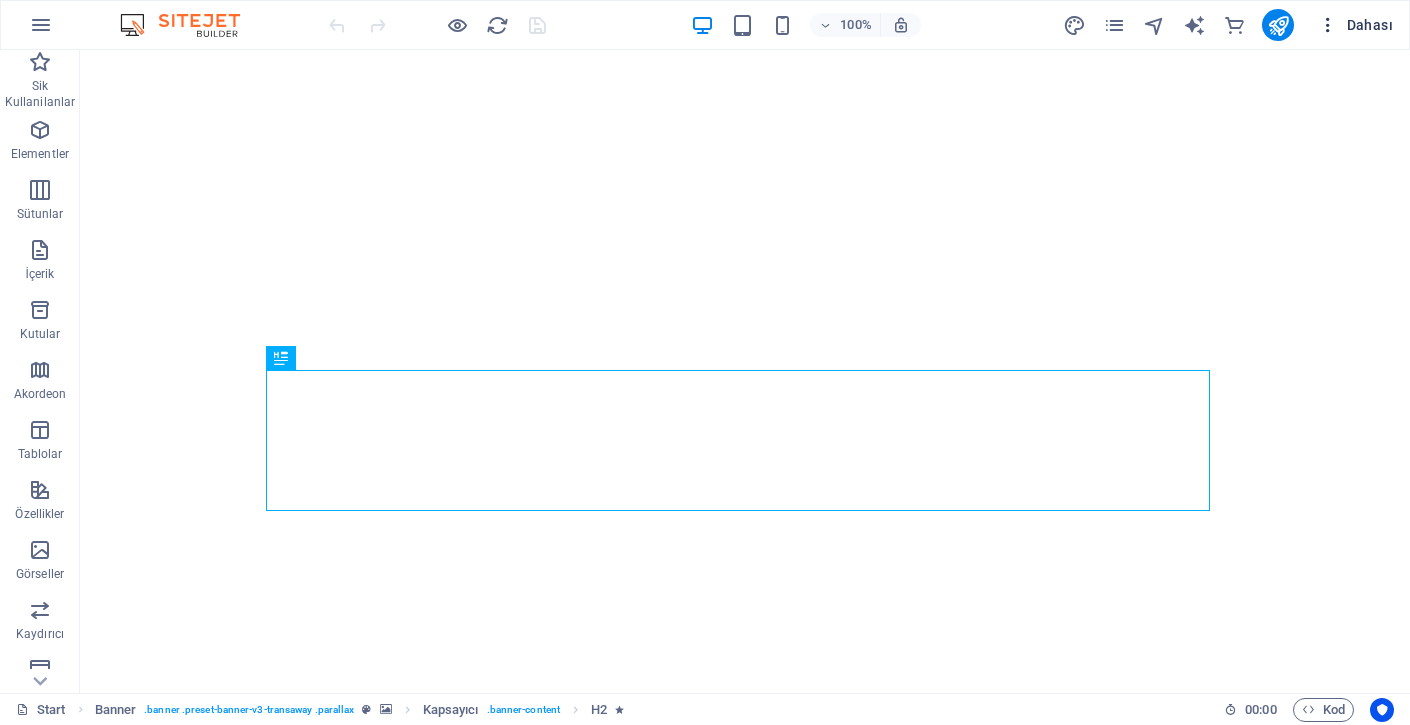 click on "Dahası" at bounding box center [1355, 25] 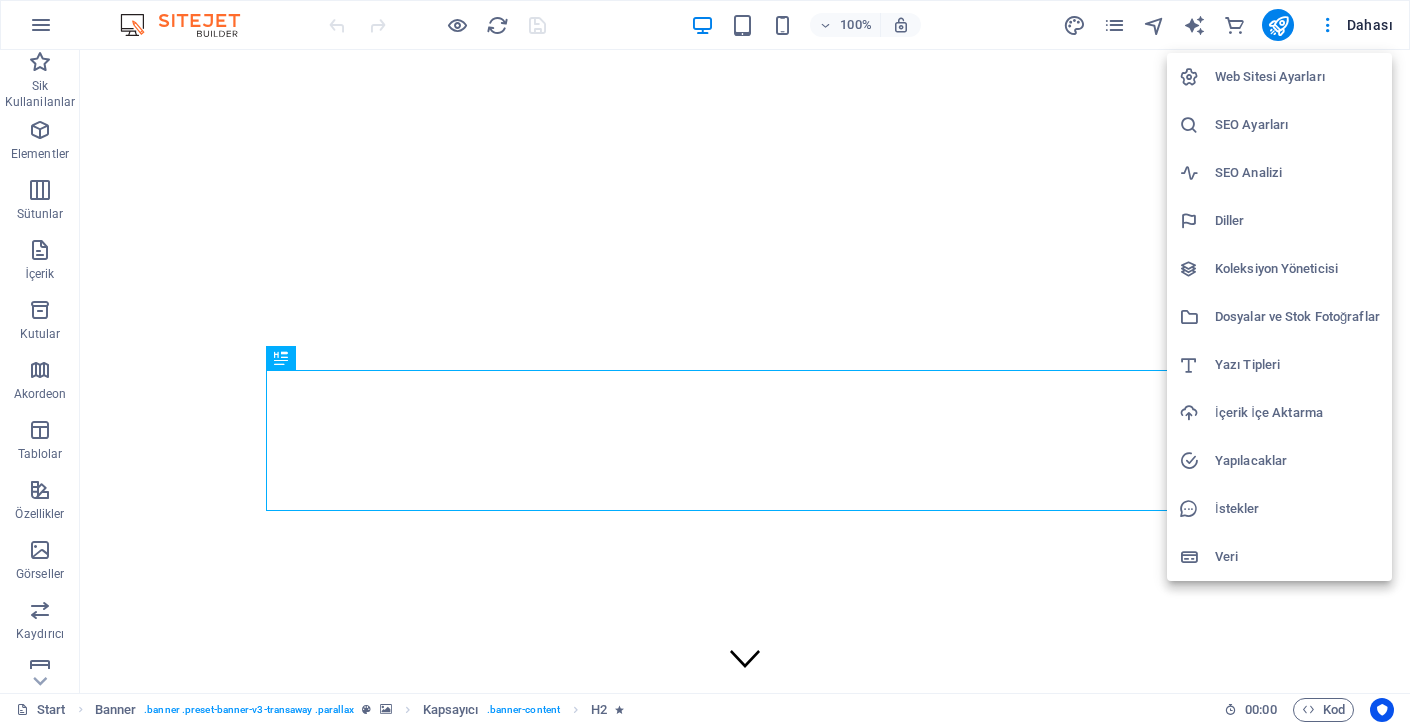 scroll, scrollTop: 0, scrollLeft: 0, axis: both 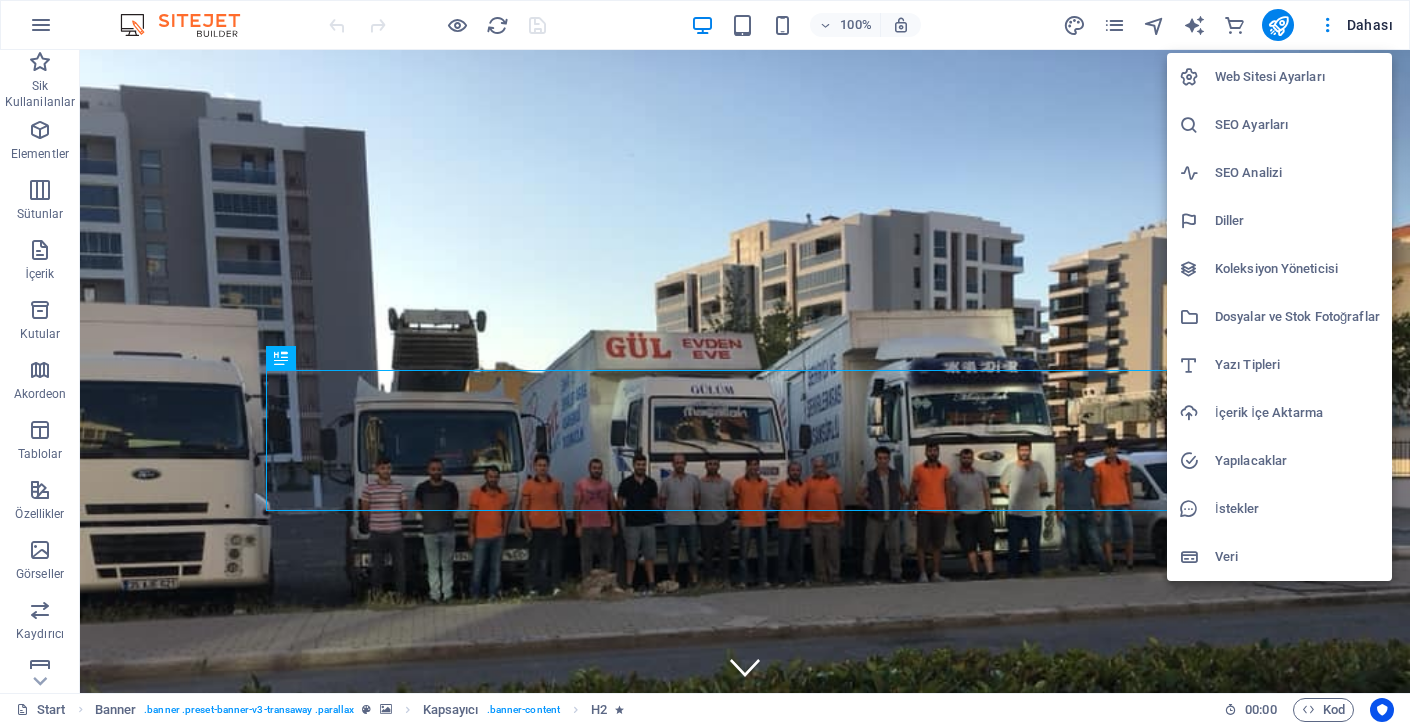 click on "Veri" at bounding box center (1297, 557) 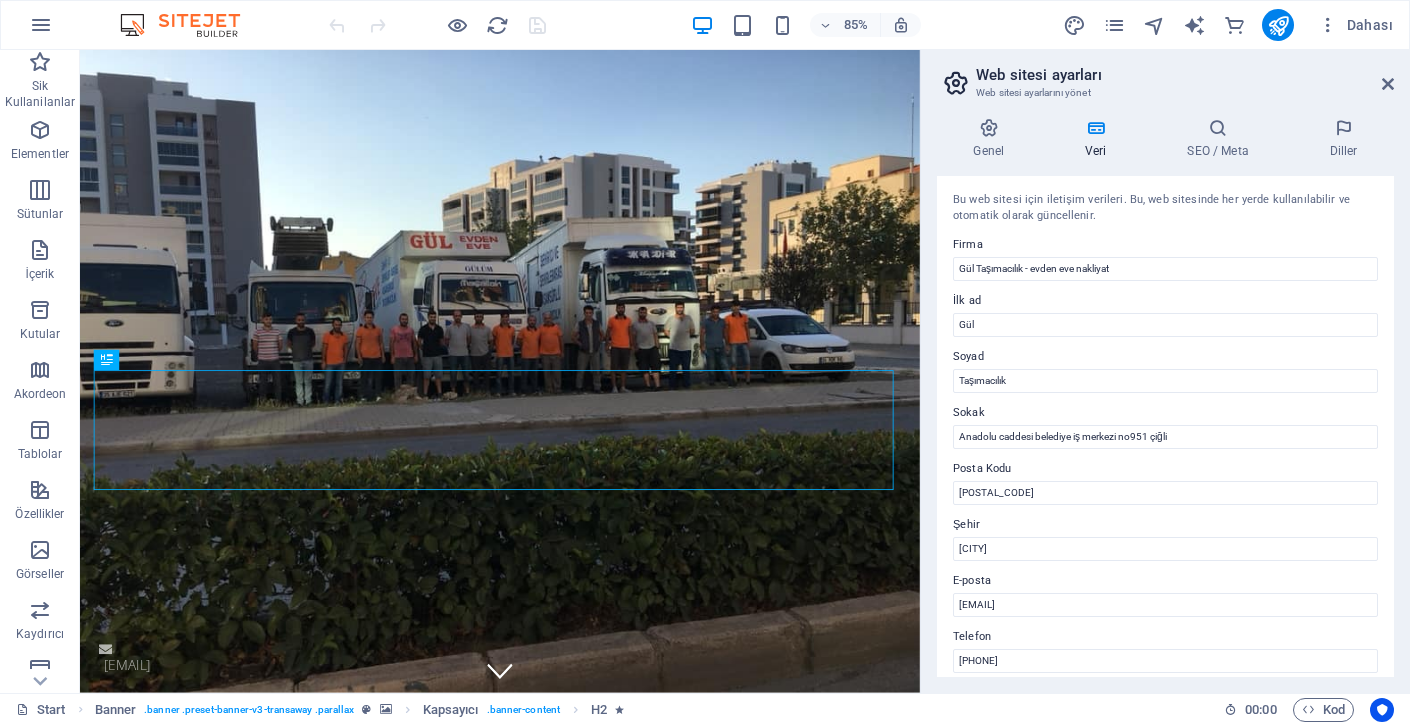 drag, startPoint x: 1395, startPoint y: 236, endPoint x: 1395, endPoint y: 438, distance: 202 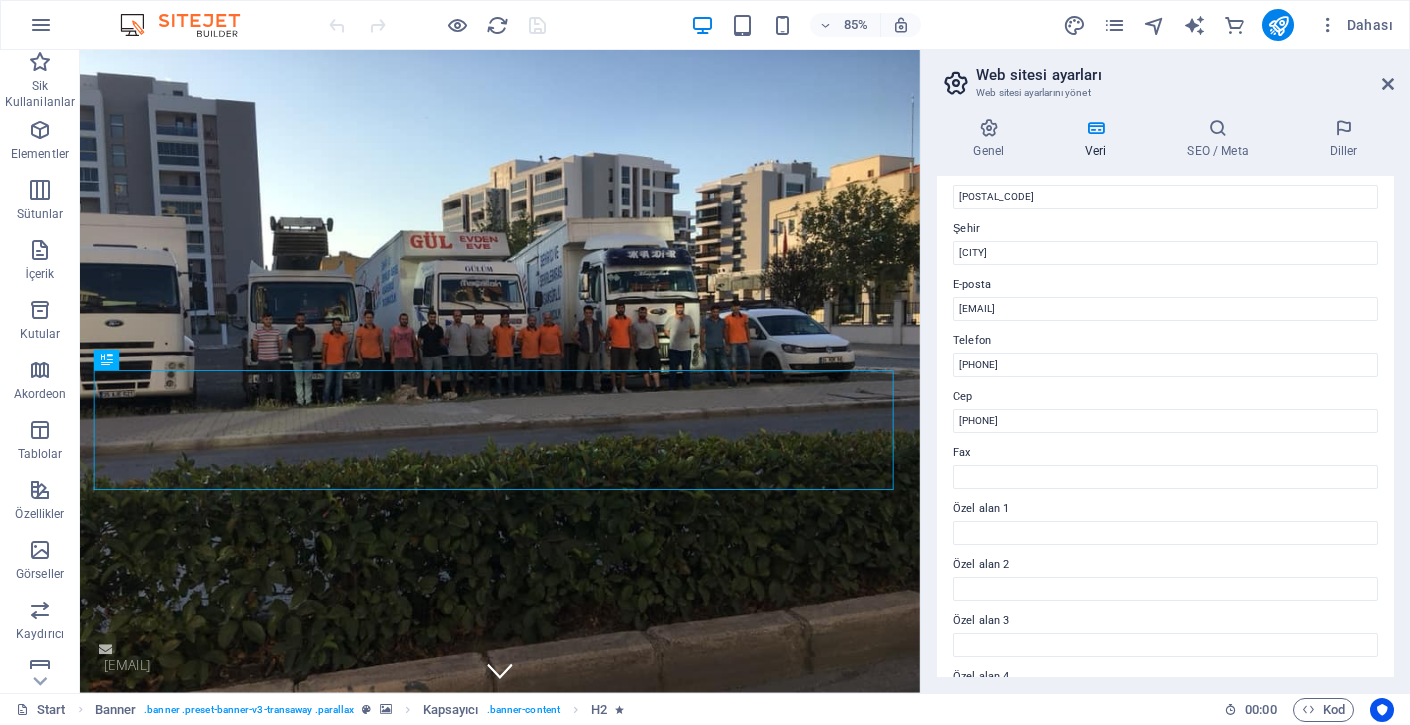scroll, scrollTop: 459, scrollLeft: 0, axis: vertical 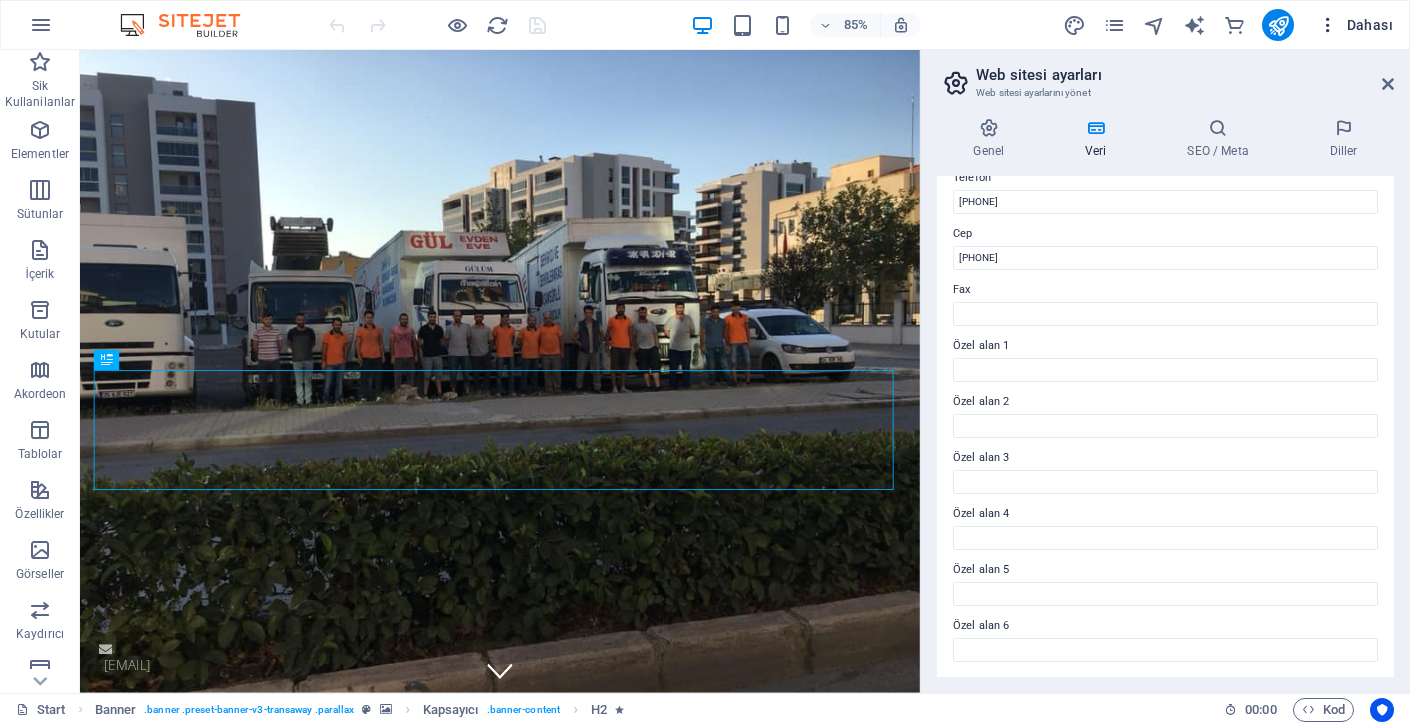 click on "Dahası" at bounding box center (1355, 25) 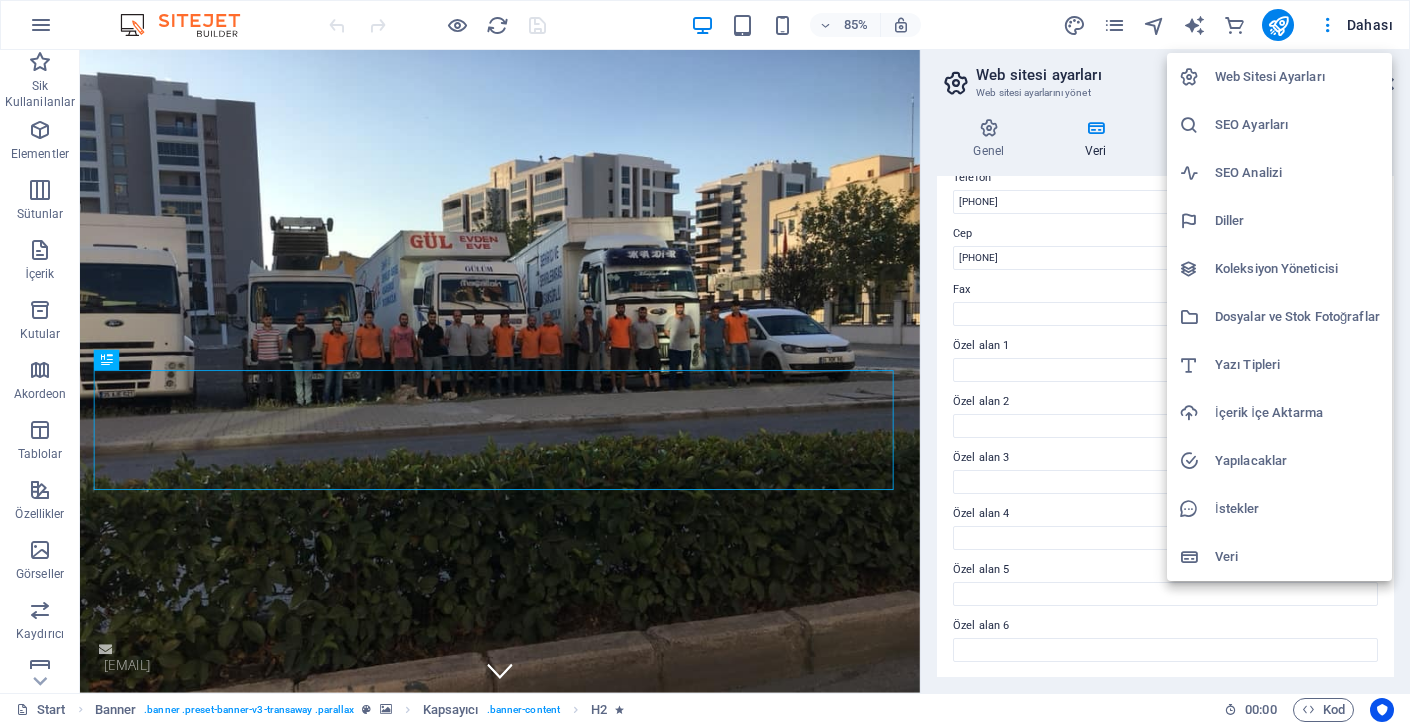 click on "Web Sitesi Ayarları" at bounding box center [1279, 77] 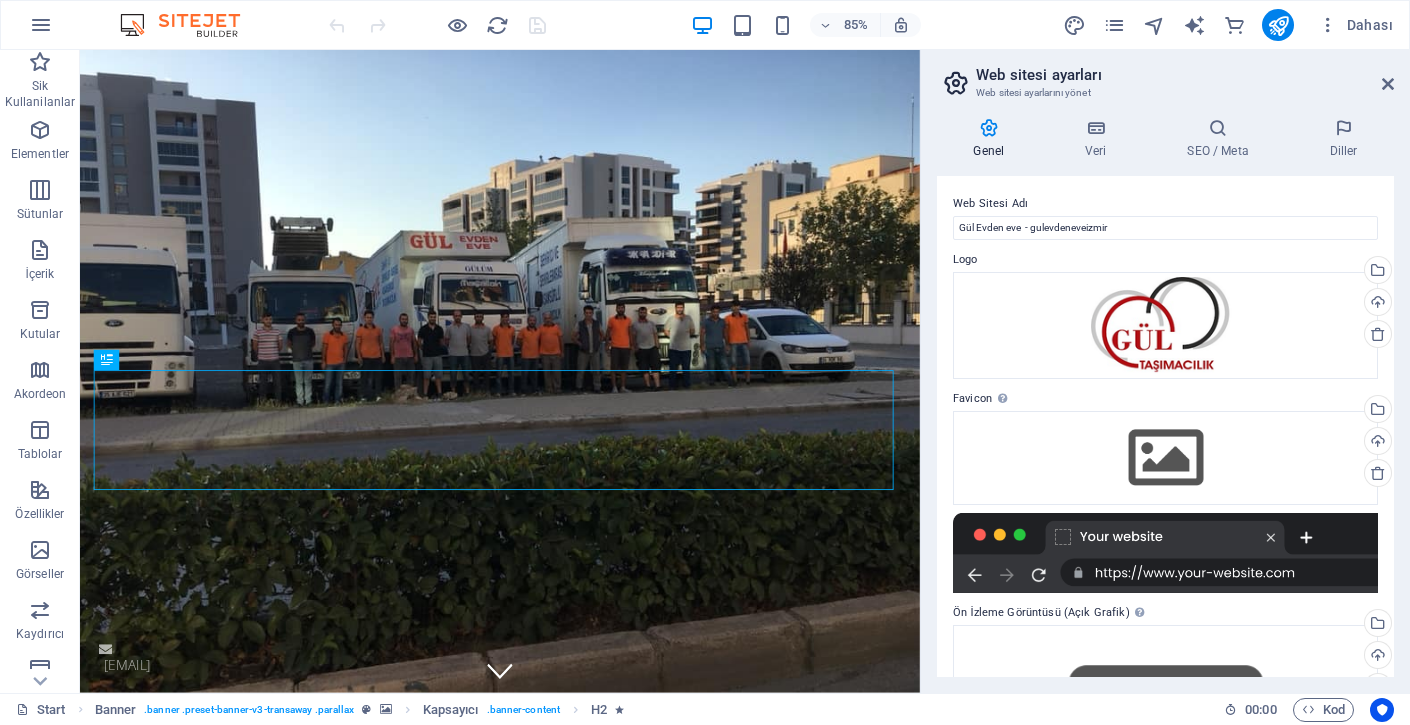 drag, startPoint x: 1407, startPoint y: 251, endPoint x: 1407, endPoint y: 275, distance: 24 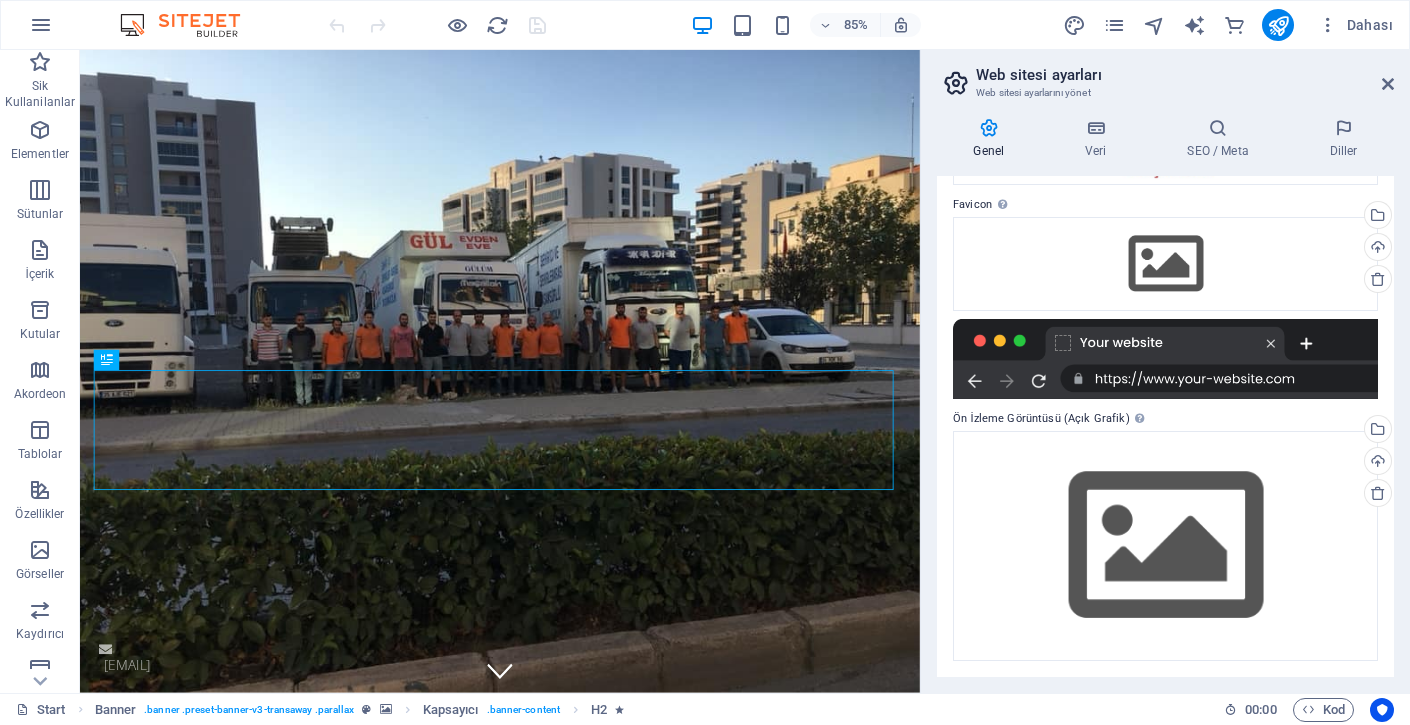scroll, scrollTop: 0, scrollLeft: 0, axis: both 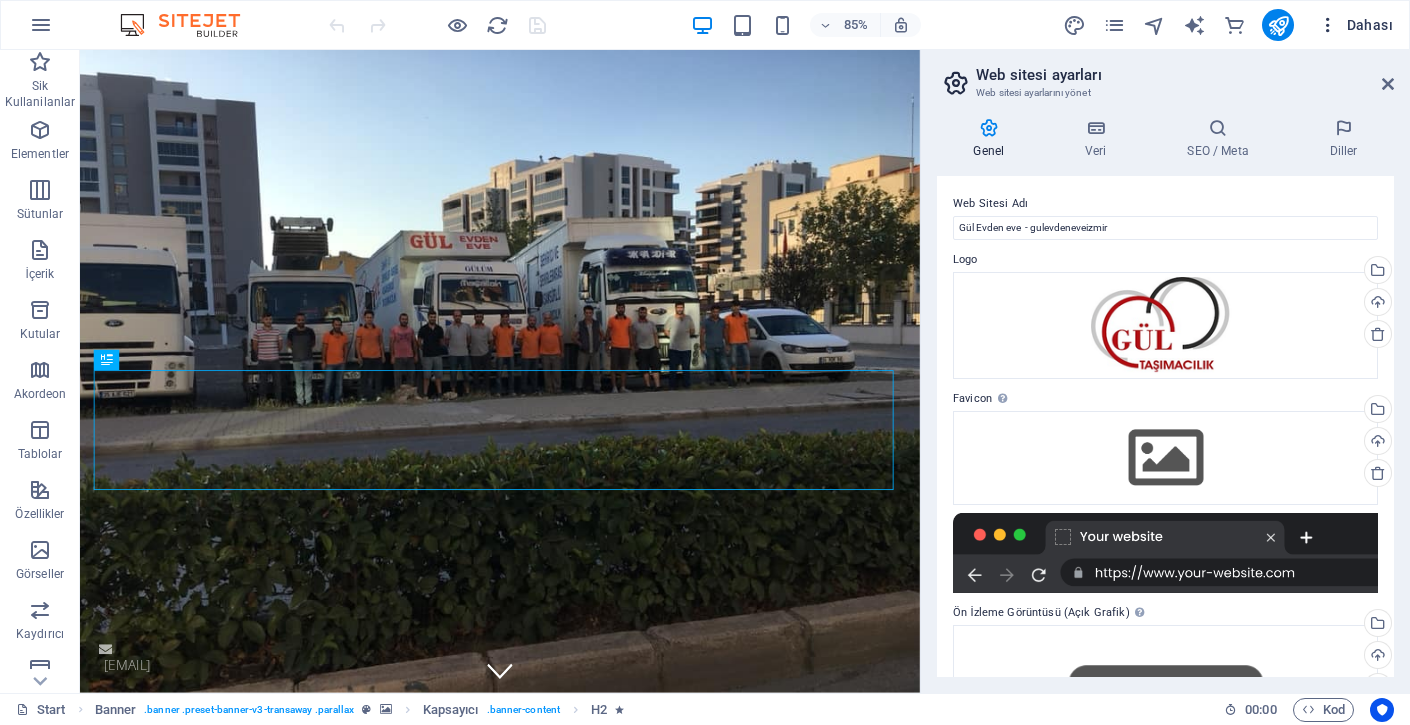 click at bounding box center [1328, 25] 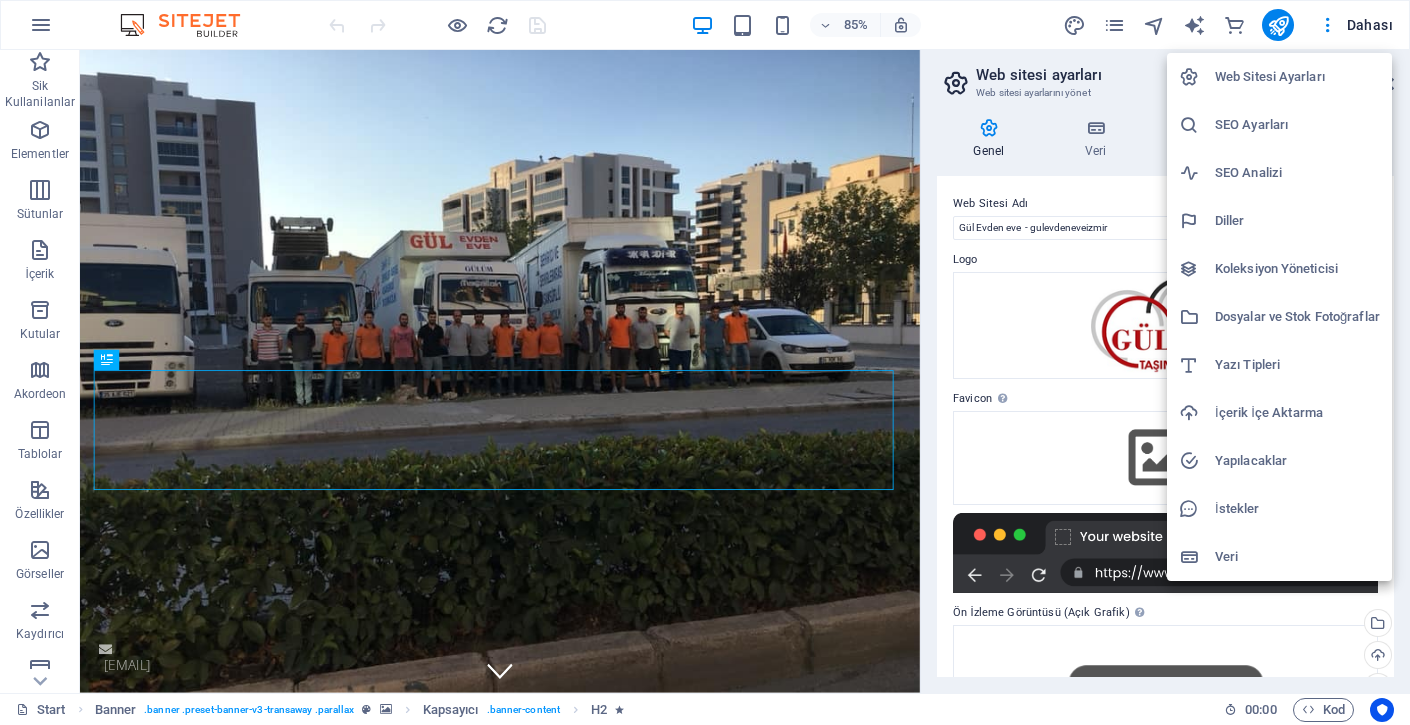 click at bounding box center (705, 362) 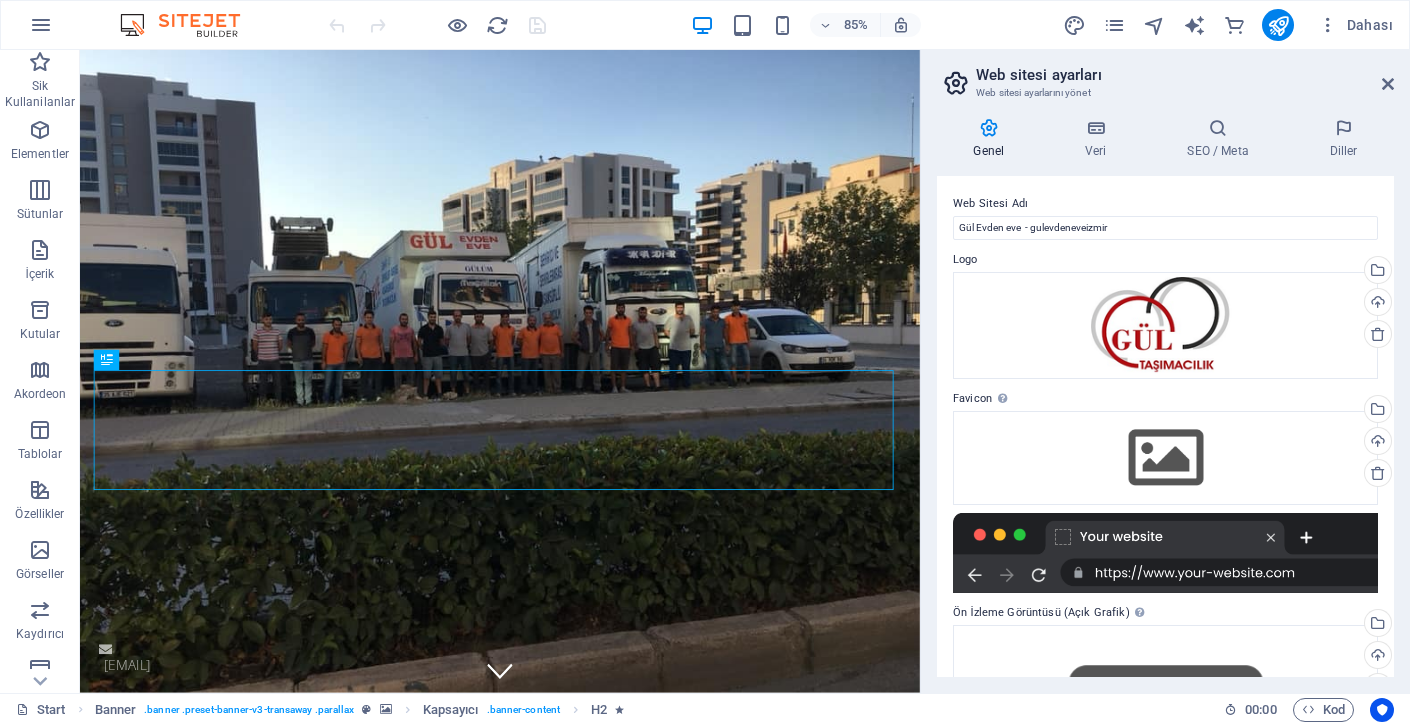 click on "Dahası" at bounding box center (1355, 25) 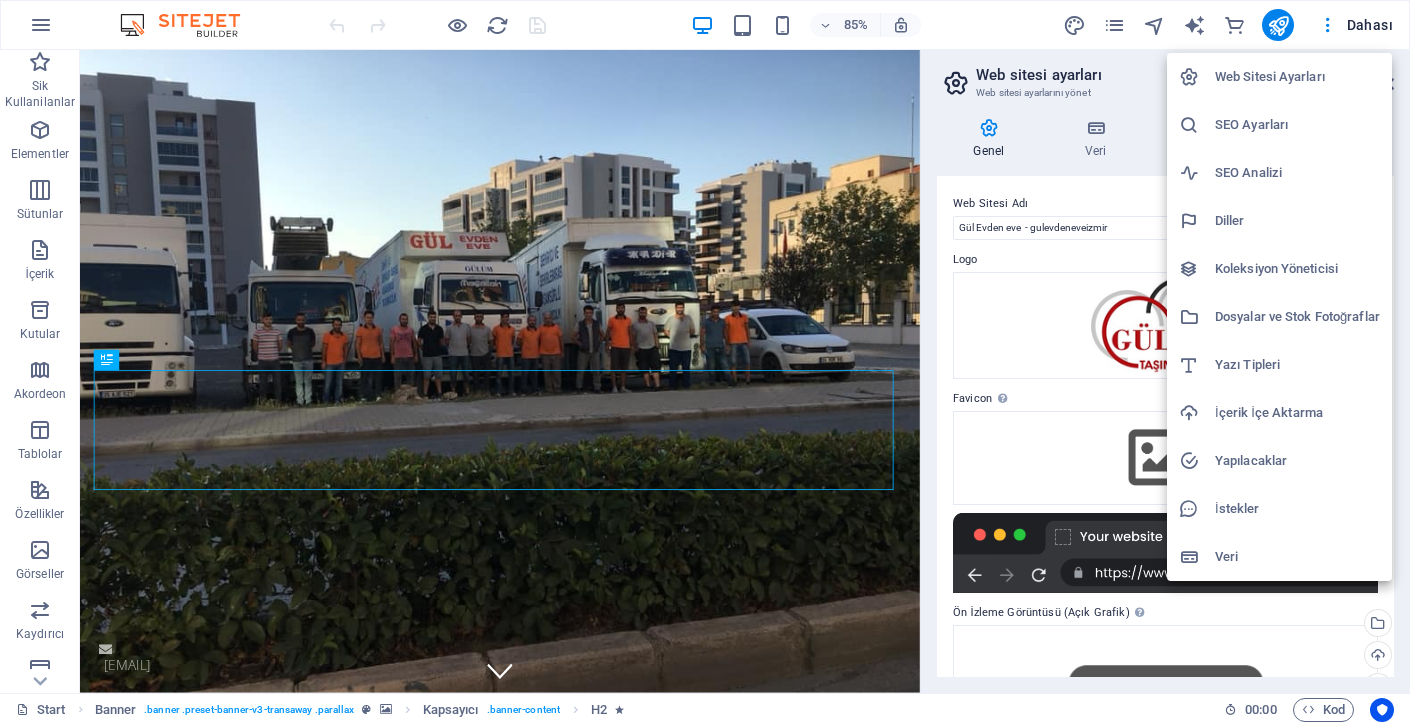 click at bounding box center (705, 362) 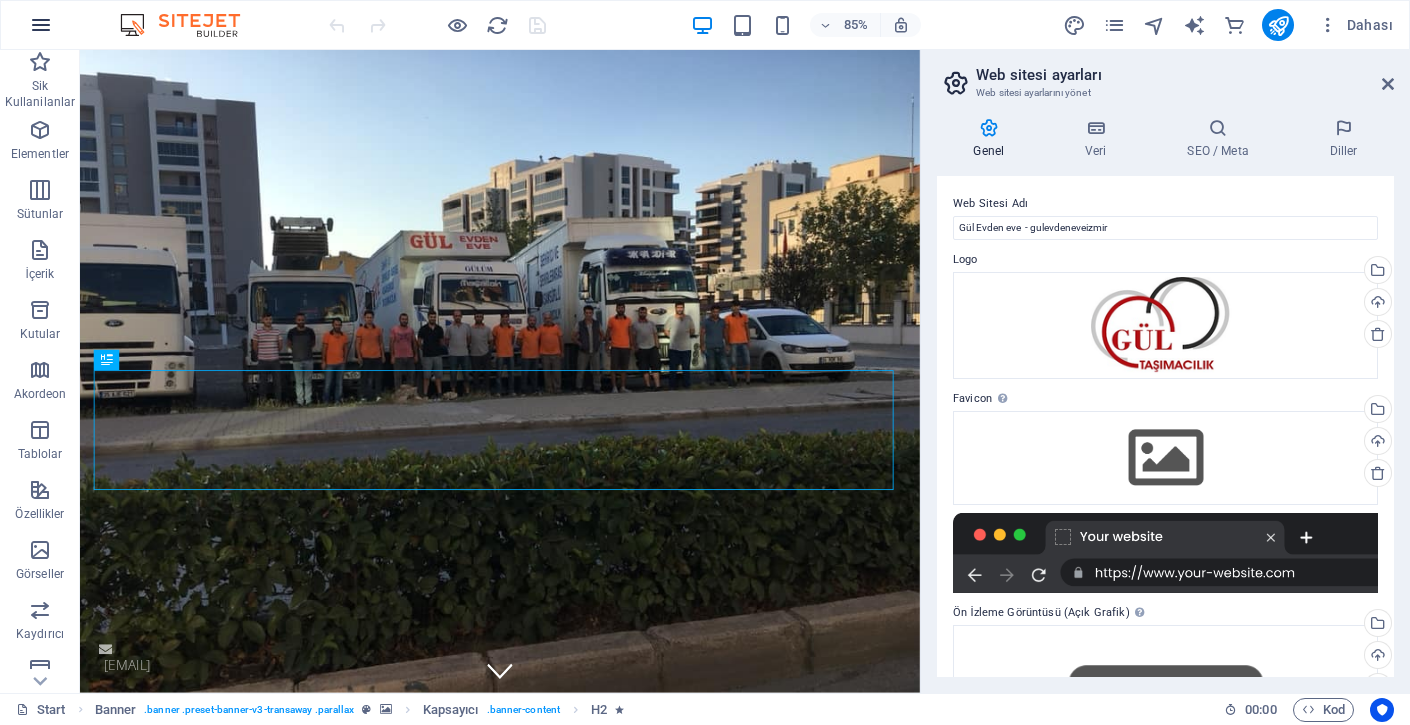 click at bounding box center [41, 25] 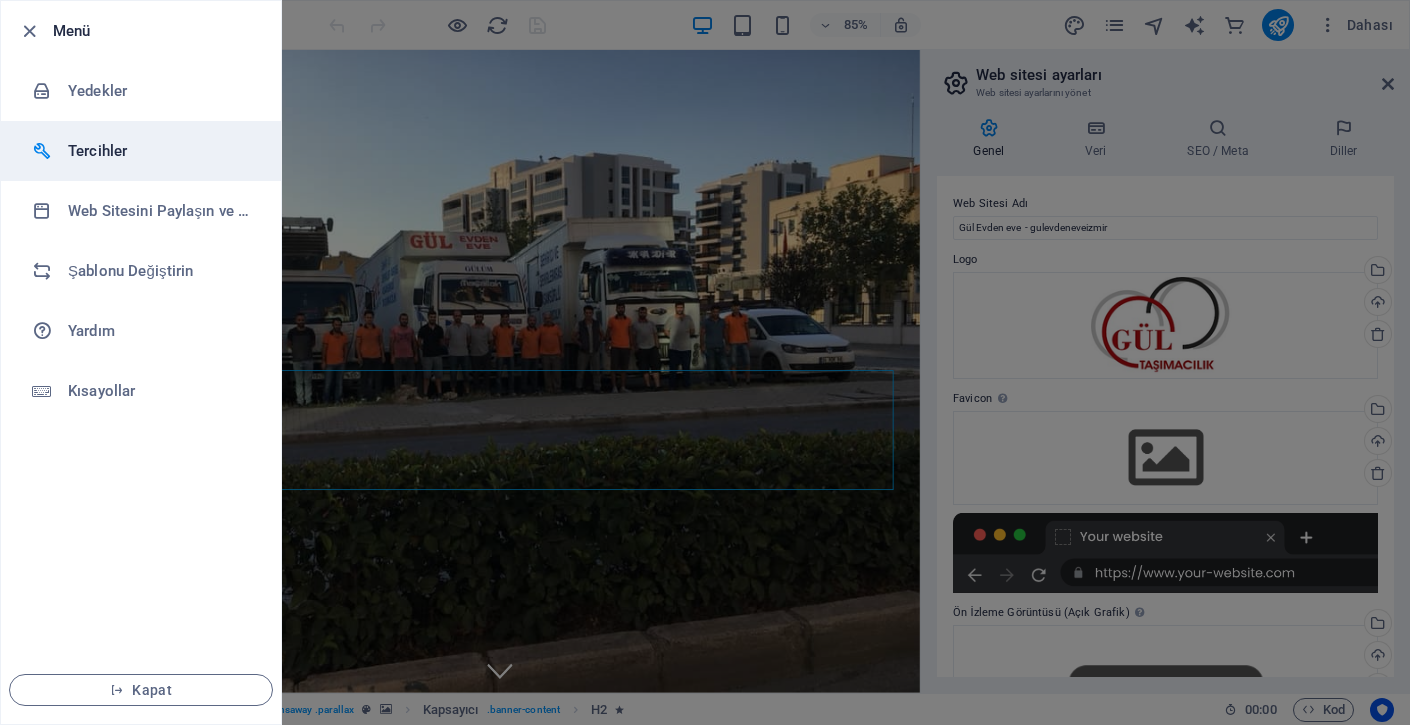 click on "Tercihler" at bounding box center [160, 151] 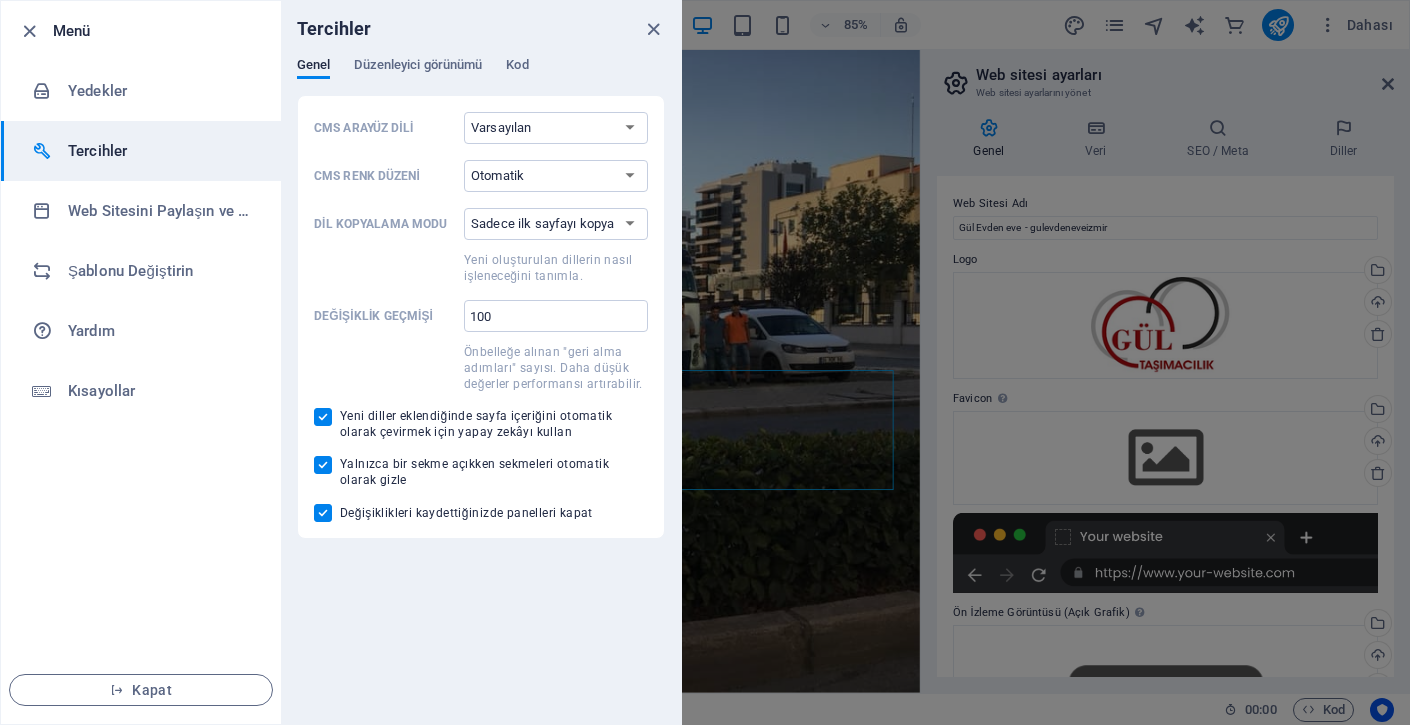 click on "Tercihler" at bounding box center [160, 151] 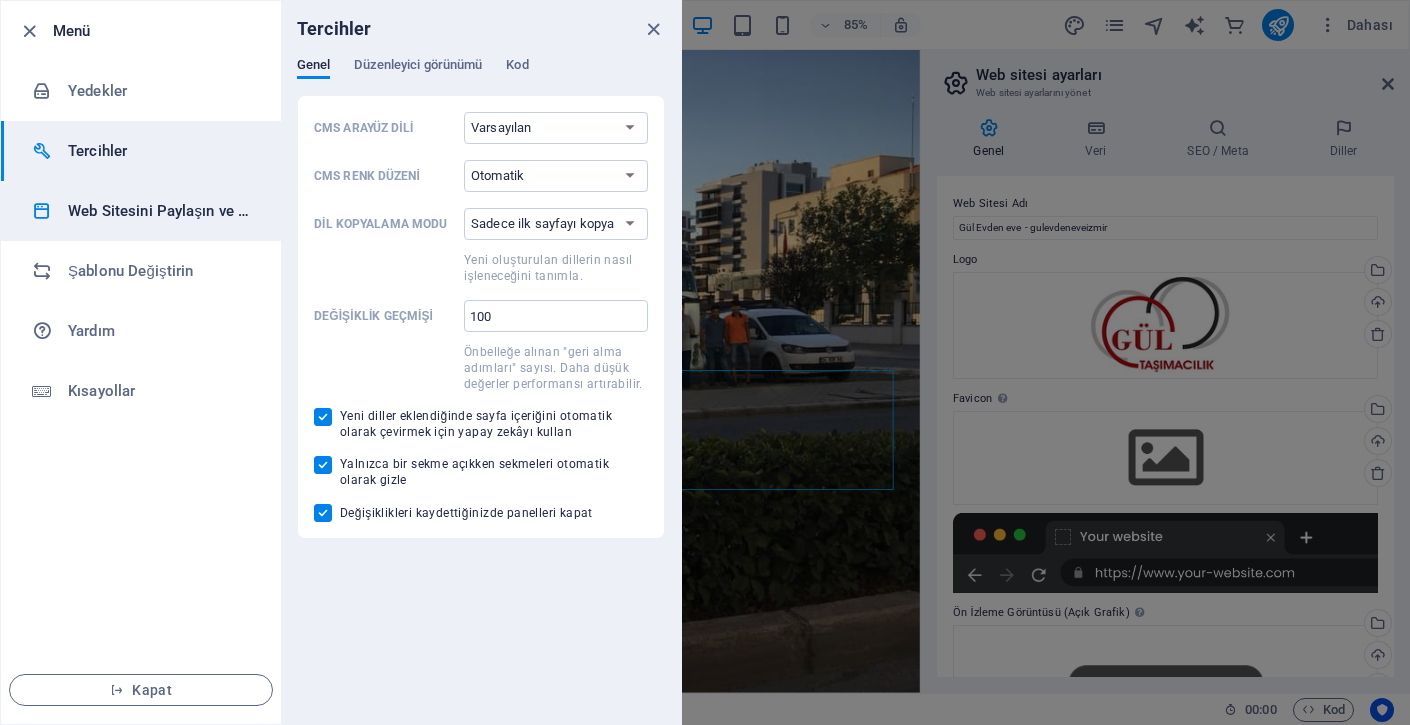click on "Web Sitesini Paylaşın ve Kopyalayın" at bounding box center (160, 211) 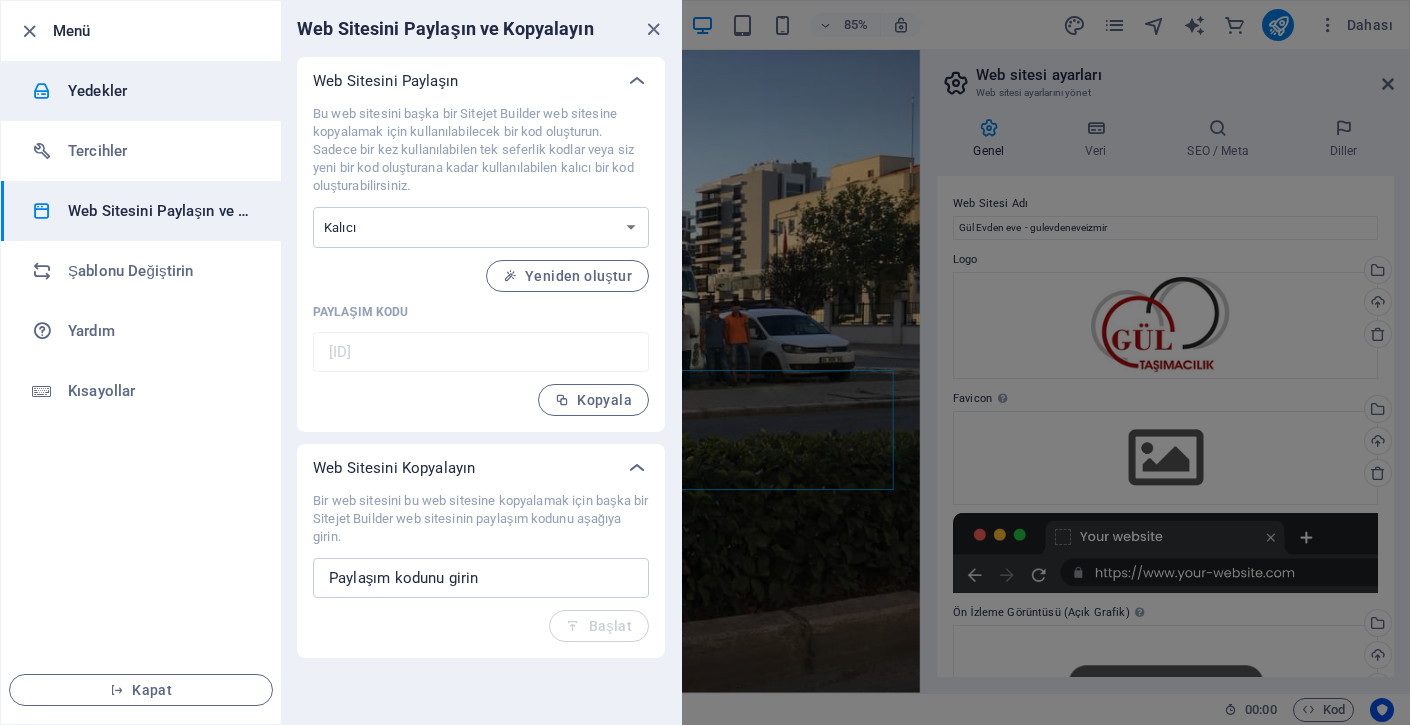 click on "Yedekler" at bounding box center (141, 91) 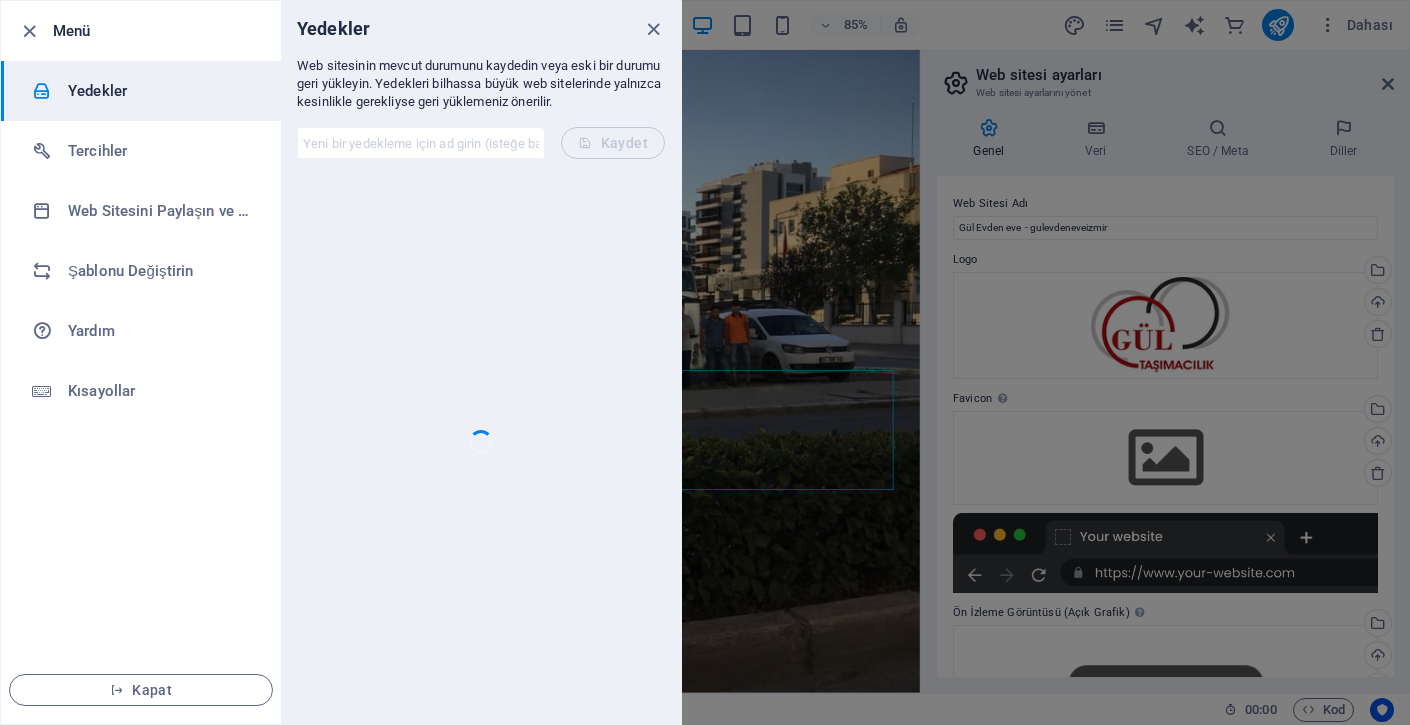click at bounding box center [421, 143] 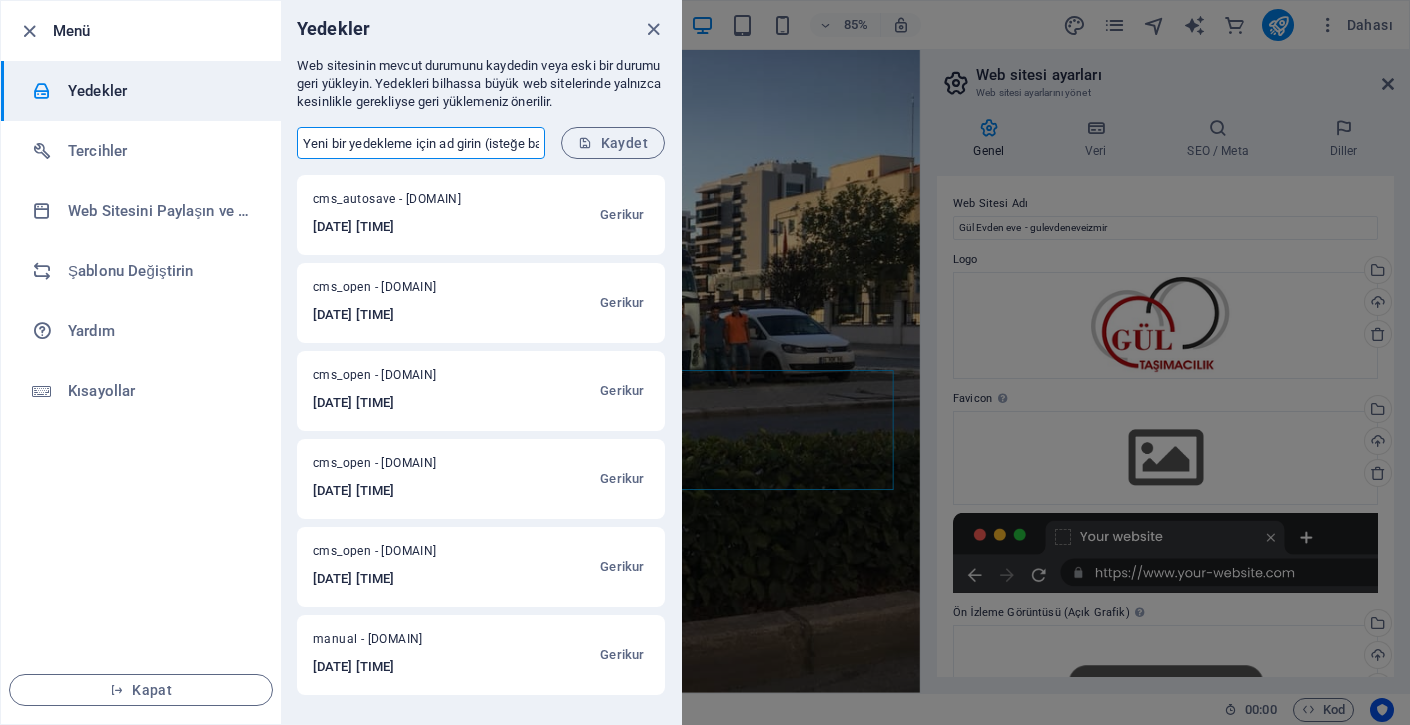 click at bounding box center [421, 143] 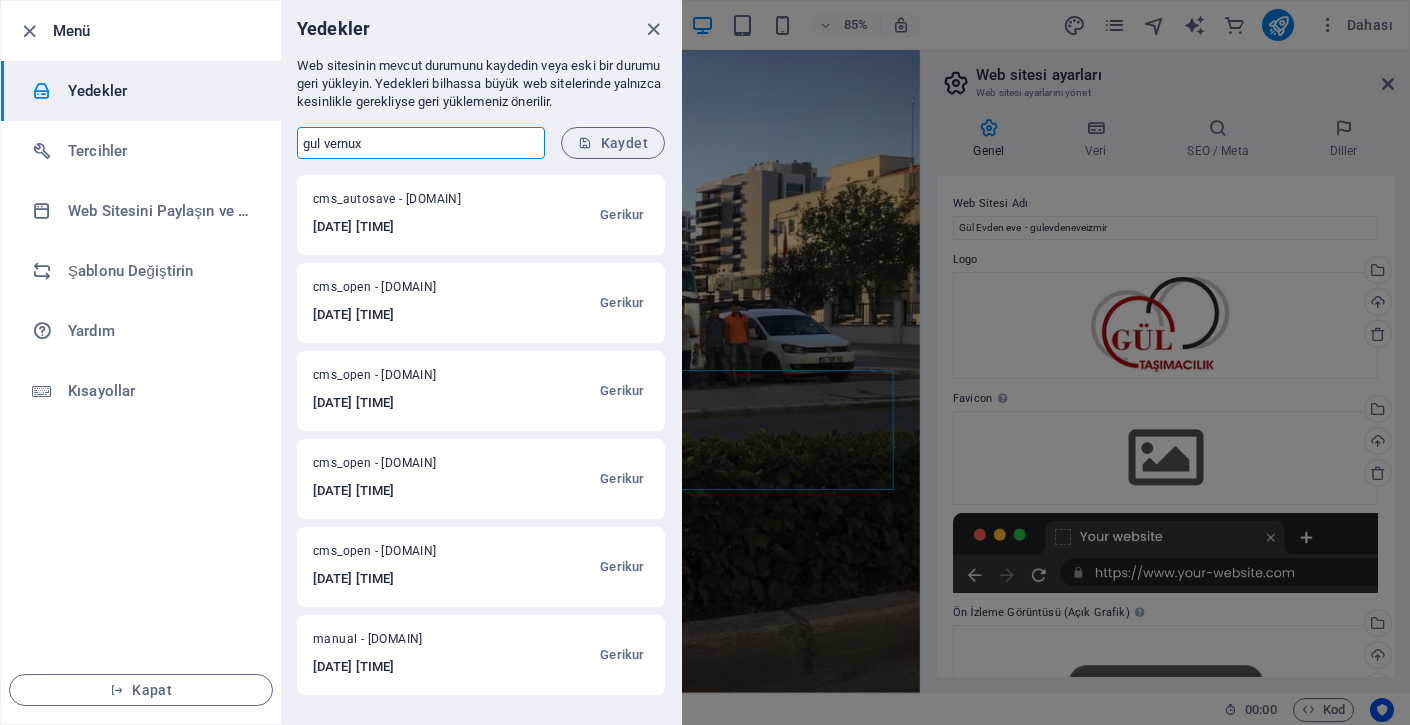 type on "gul vernux" 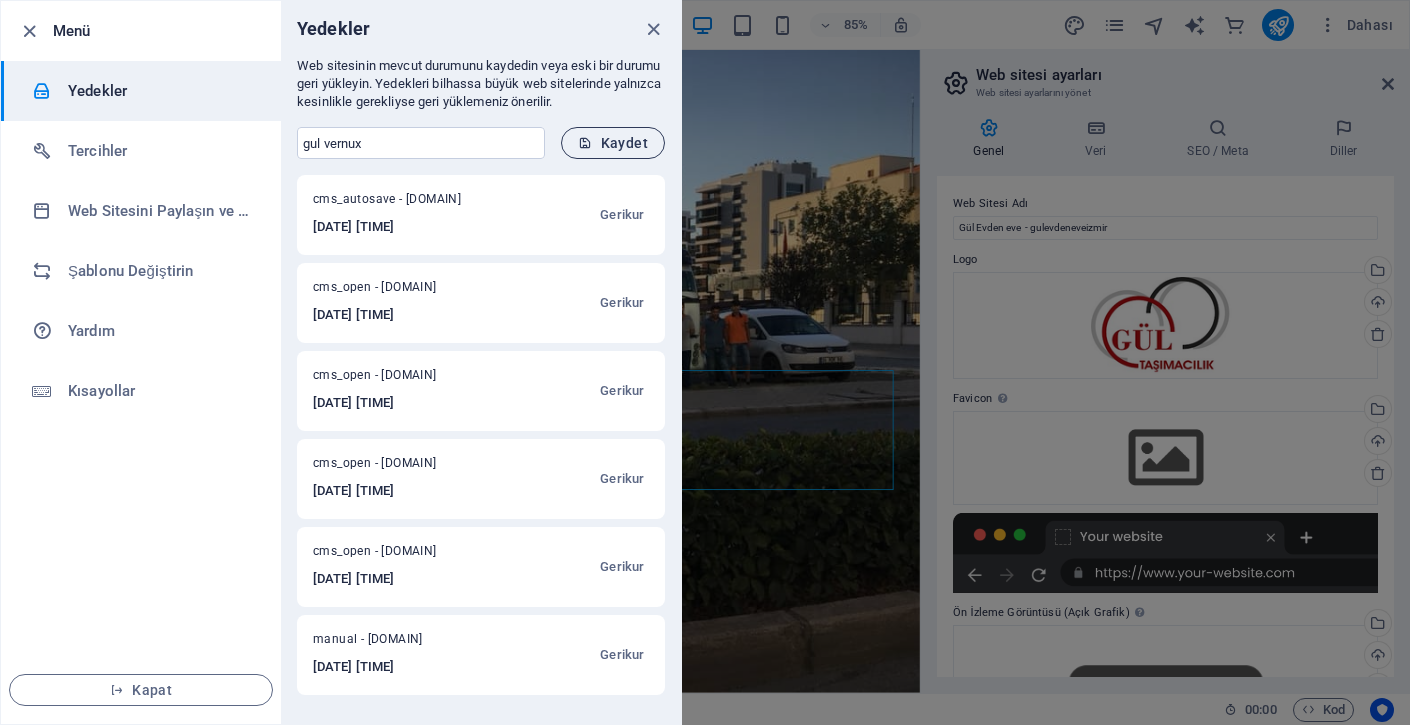 click on "Kaydet" at bounding box center [613, 143] 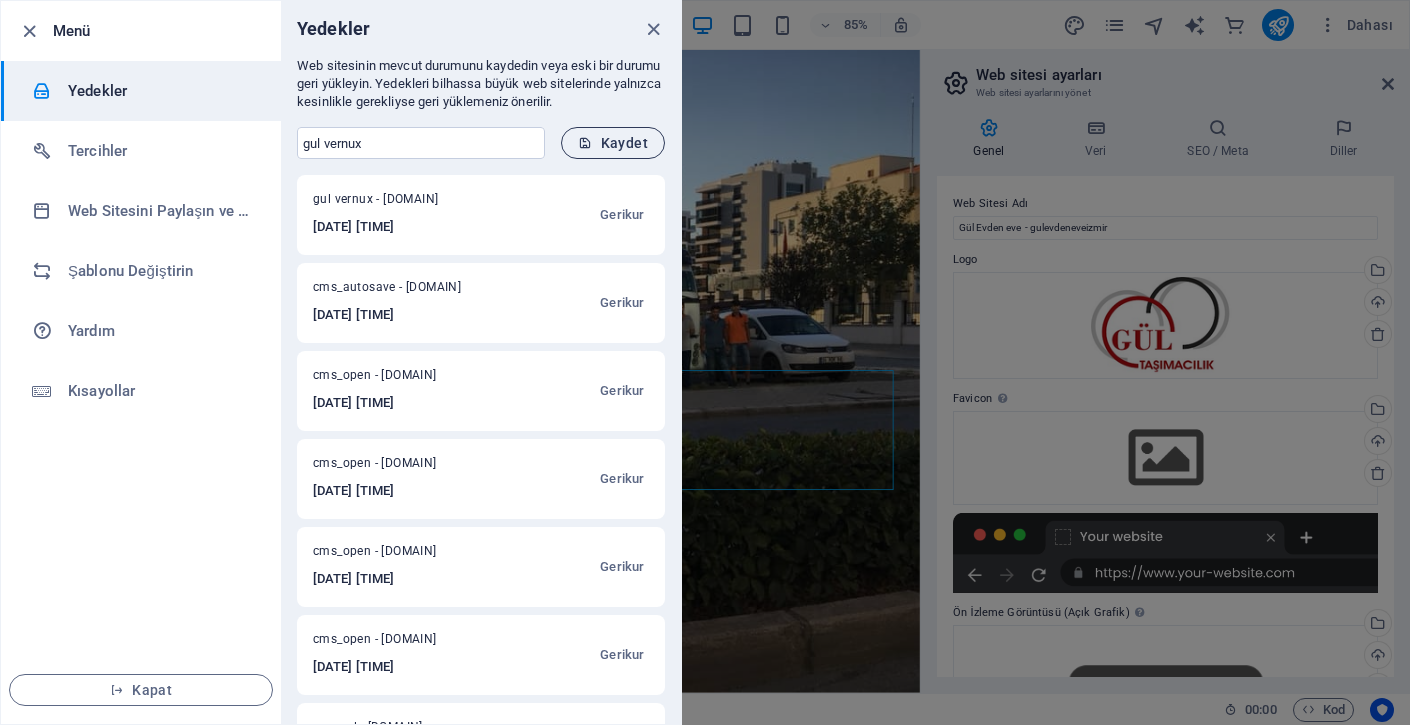 click on "Kaydet" at bounding box center [613, 143] 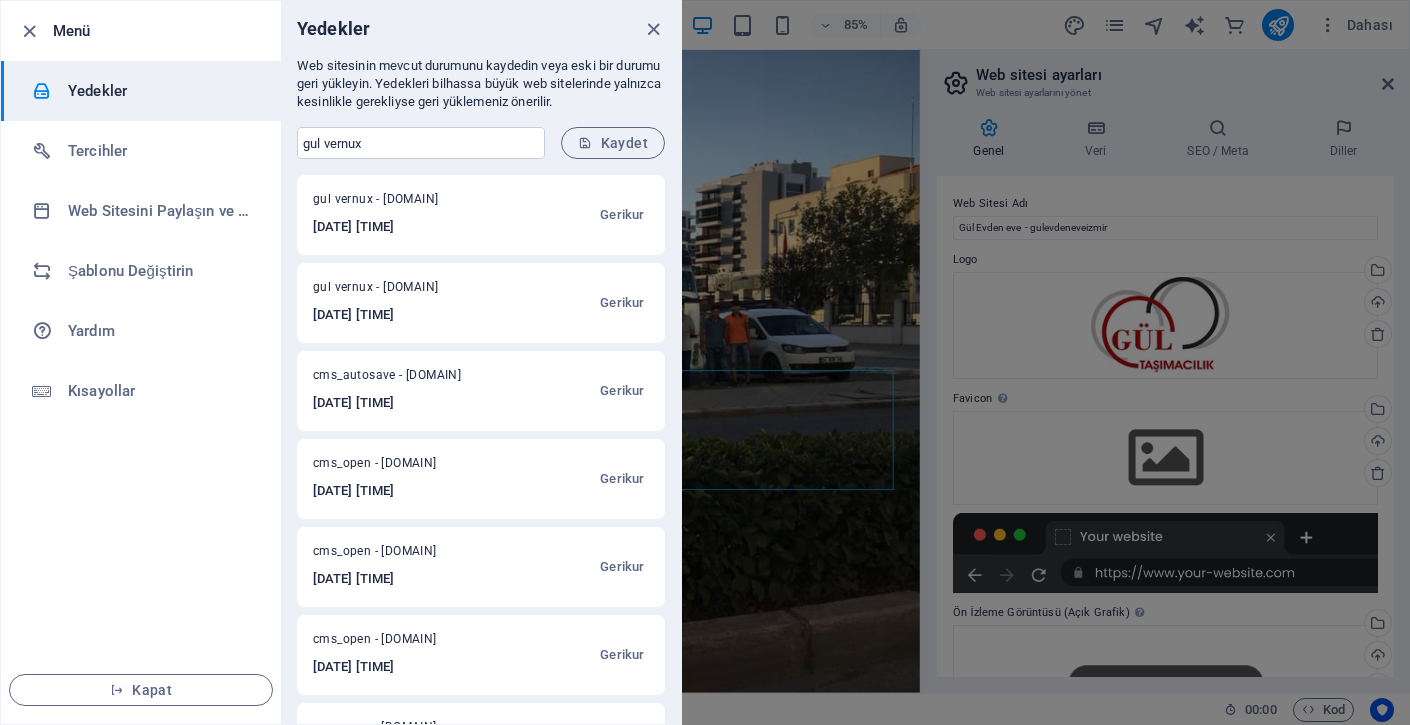 click on "gul vernux - [DOMAIN]" at bounding box center (405, 203) 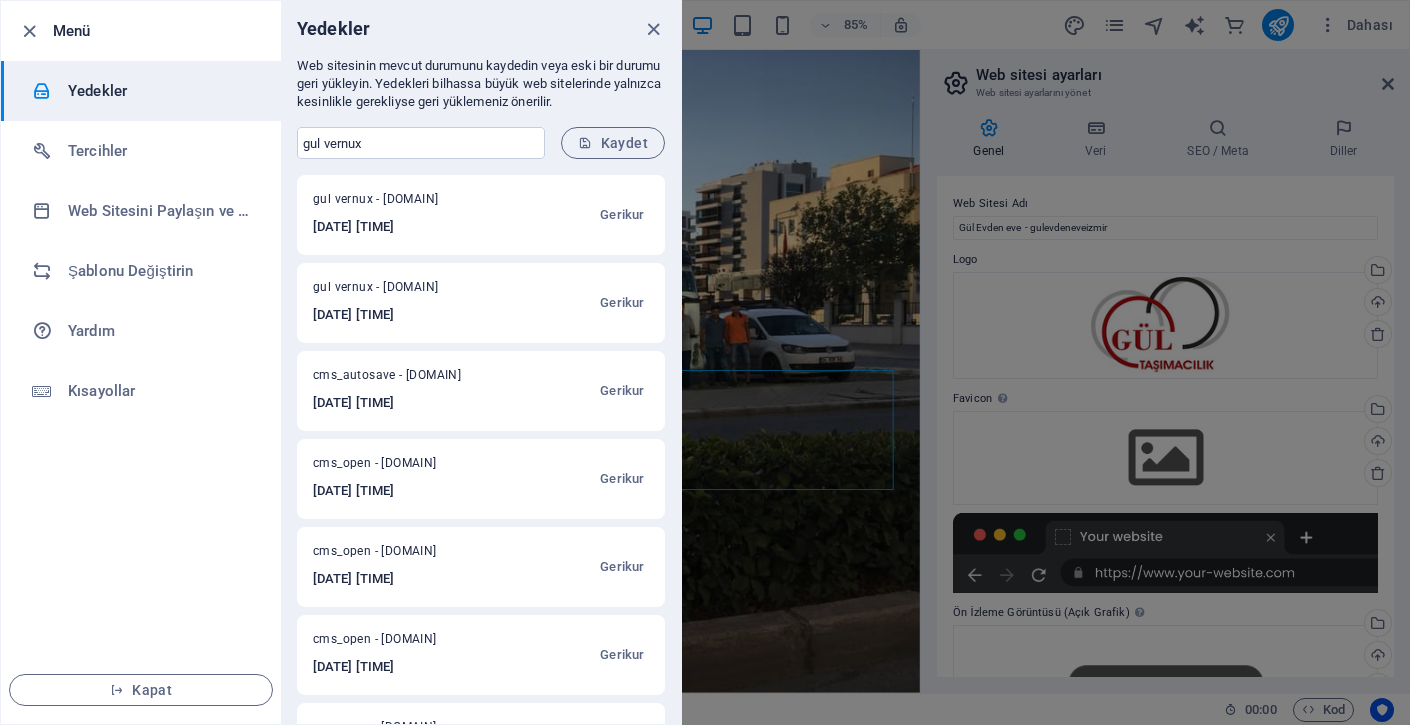 click on "[DATE] [TIME]" at bounding box center (405, 227) 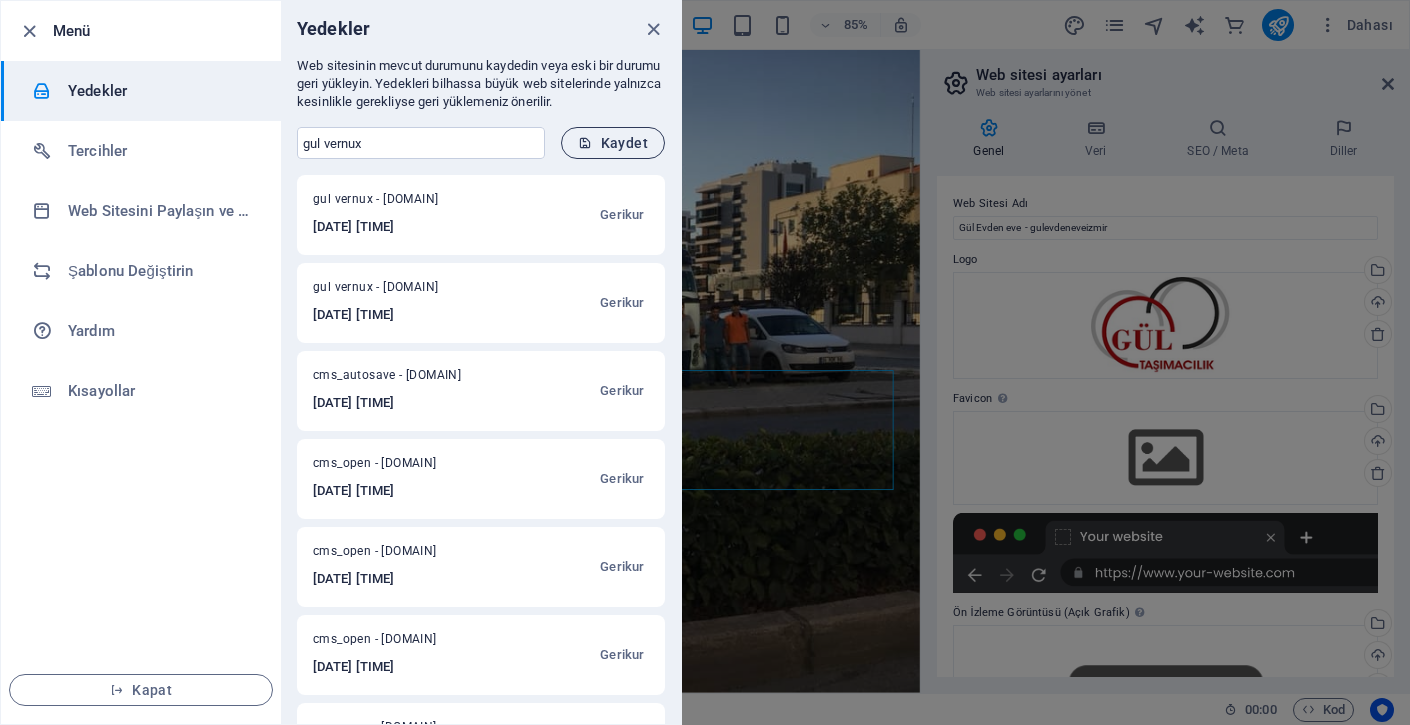 click on "Kaydet" at bounding box center (613, 143) 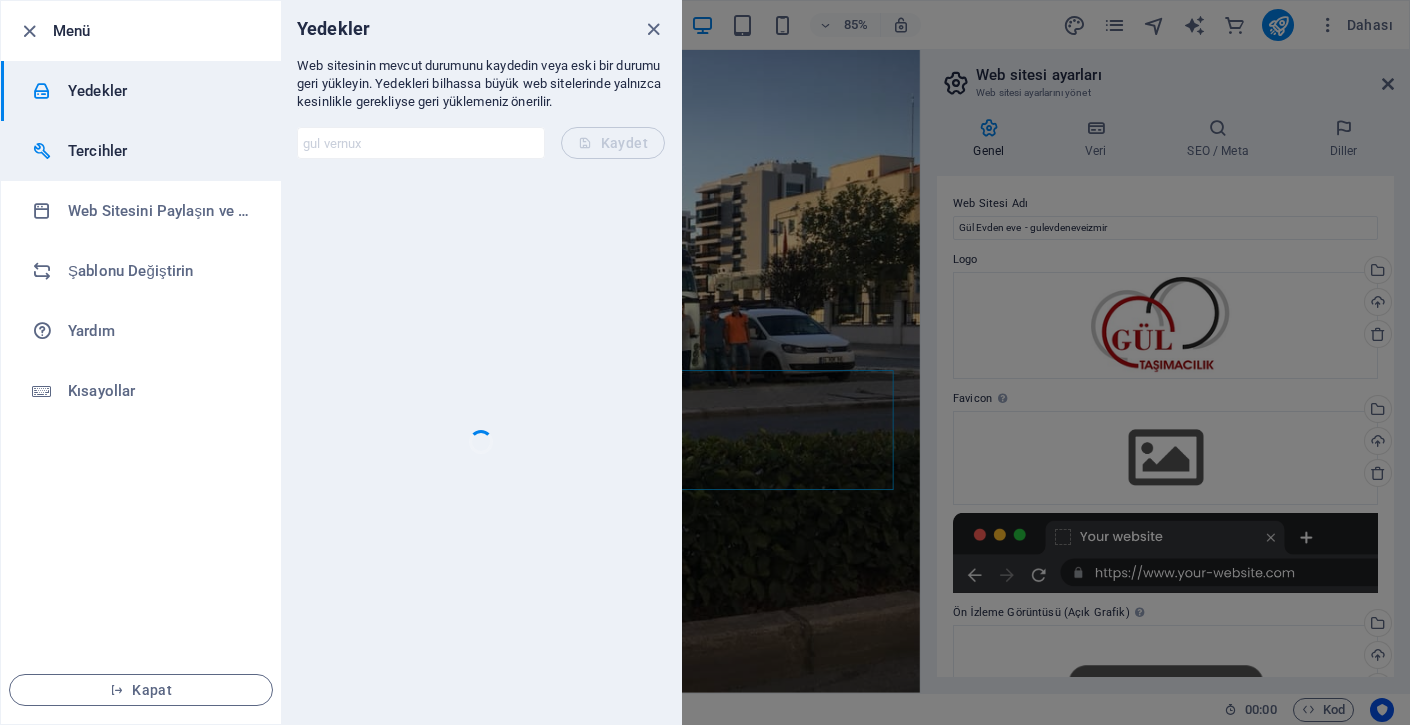 click on "Tercihler" at bounding box center (160, 151) 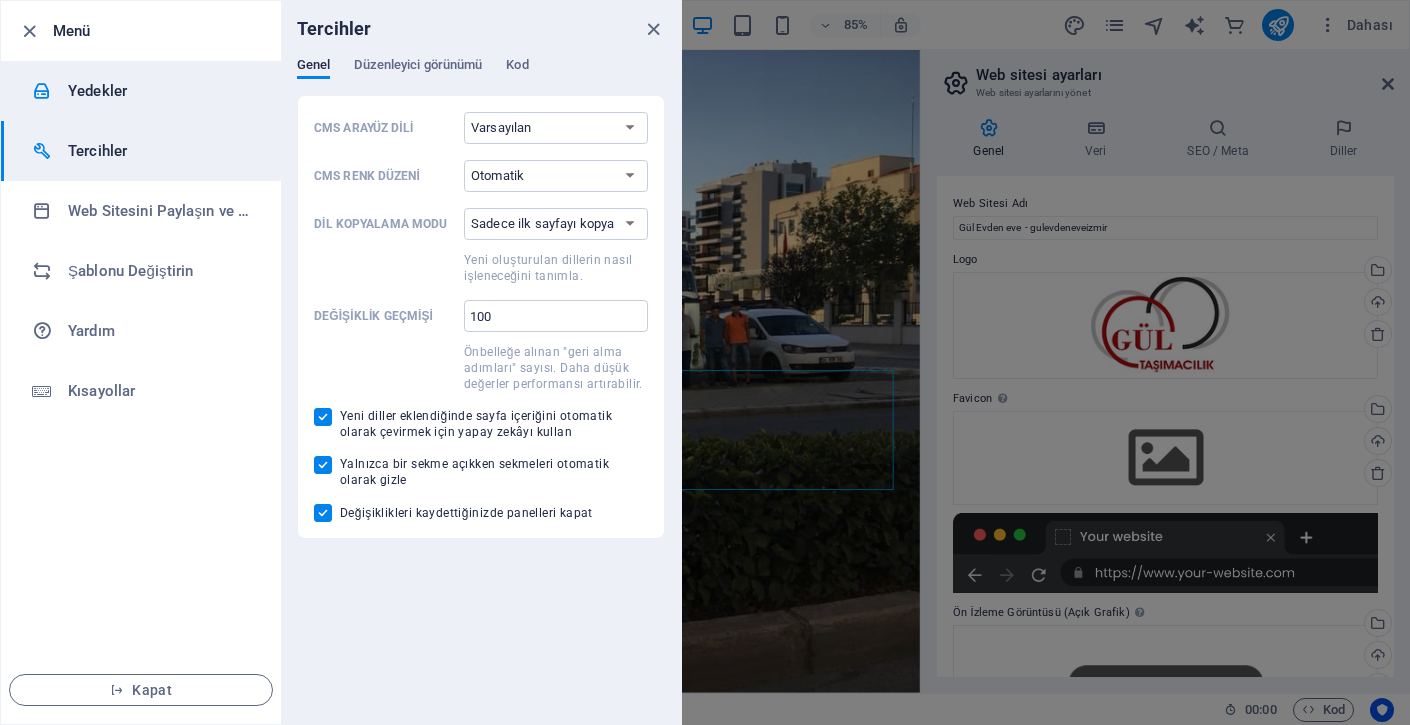click on "Yedekler" at bounding box center [141, 91] 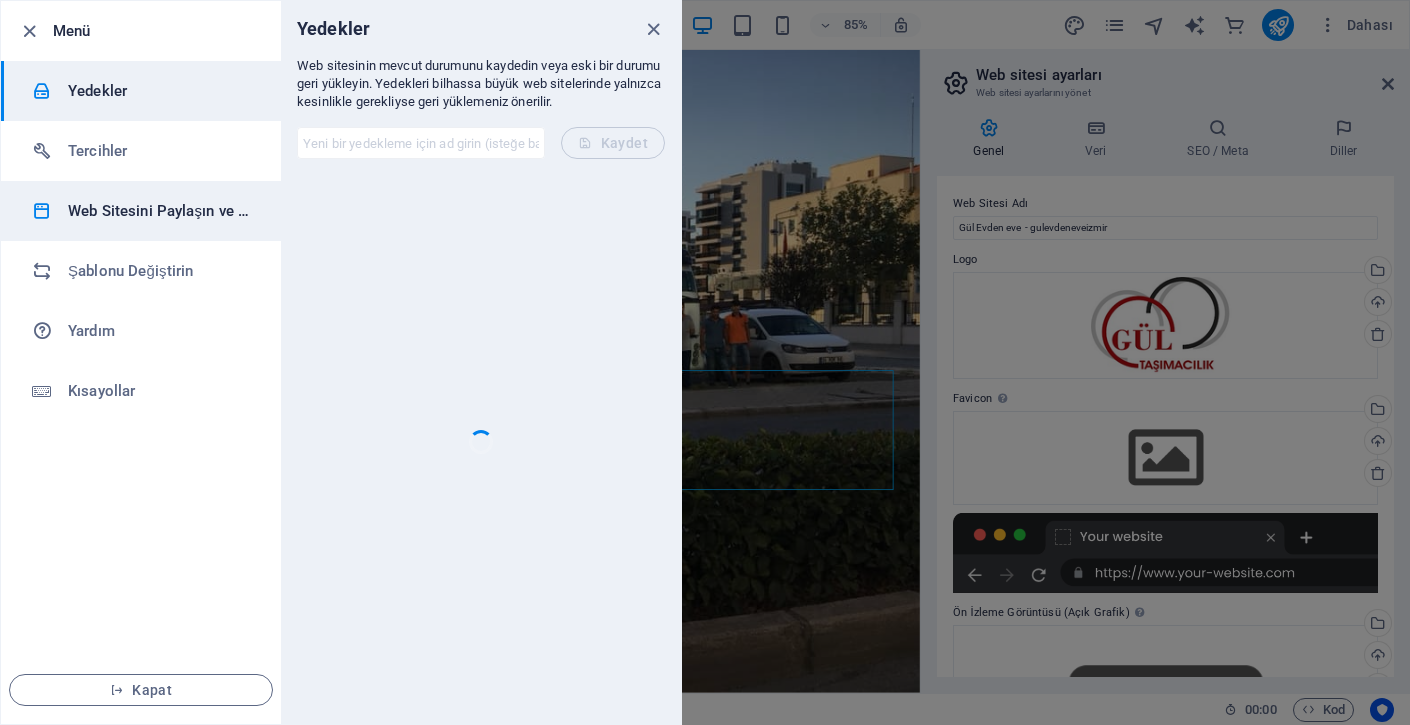 click on "Web Sitesini Paylaşın ve Kopyalayın" at bounding box center [160, 211] 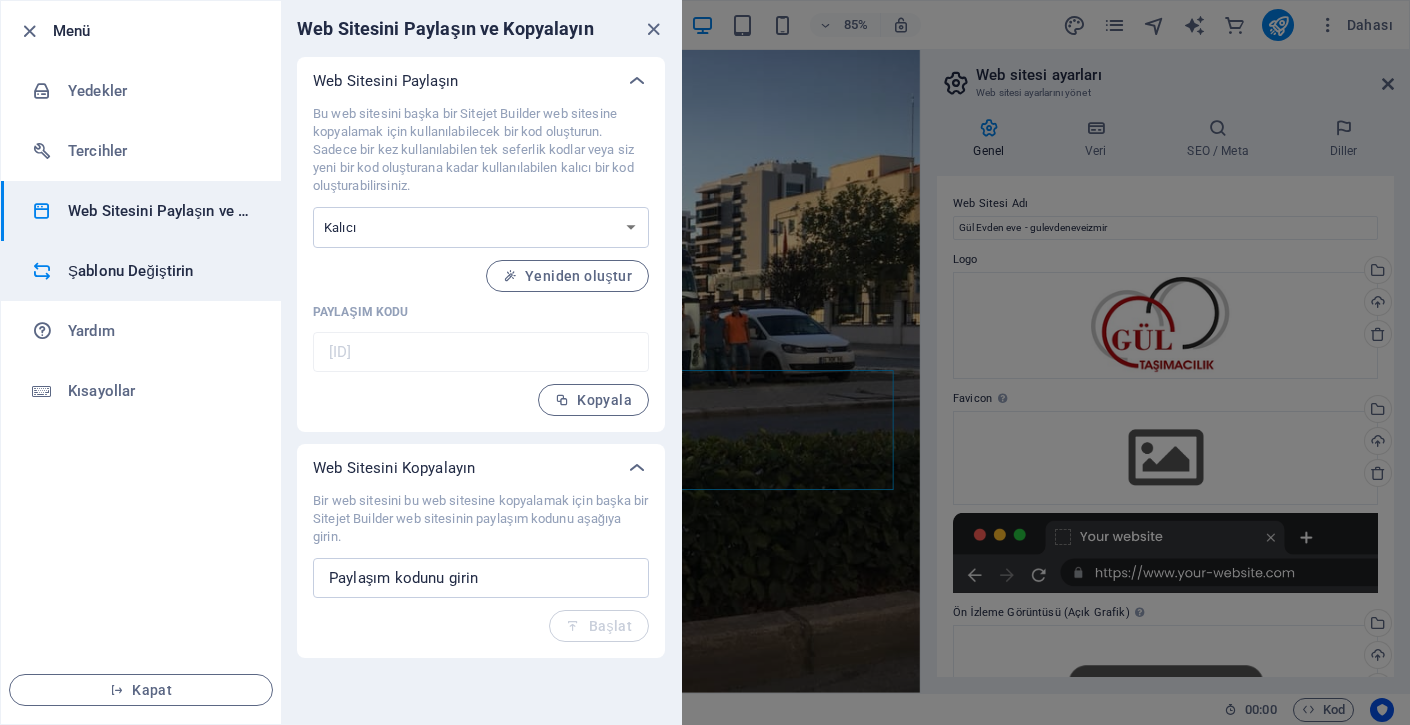 click on "Şablonu Değiştirin" at bounding box center (141, 271) 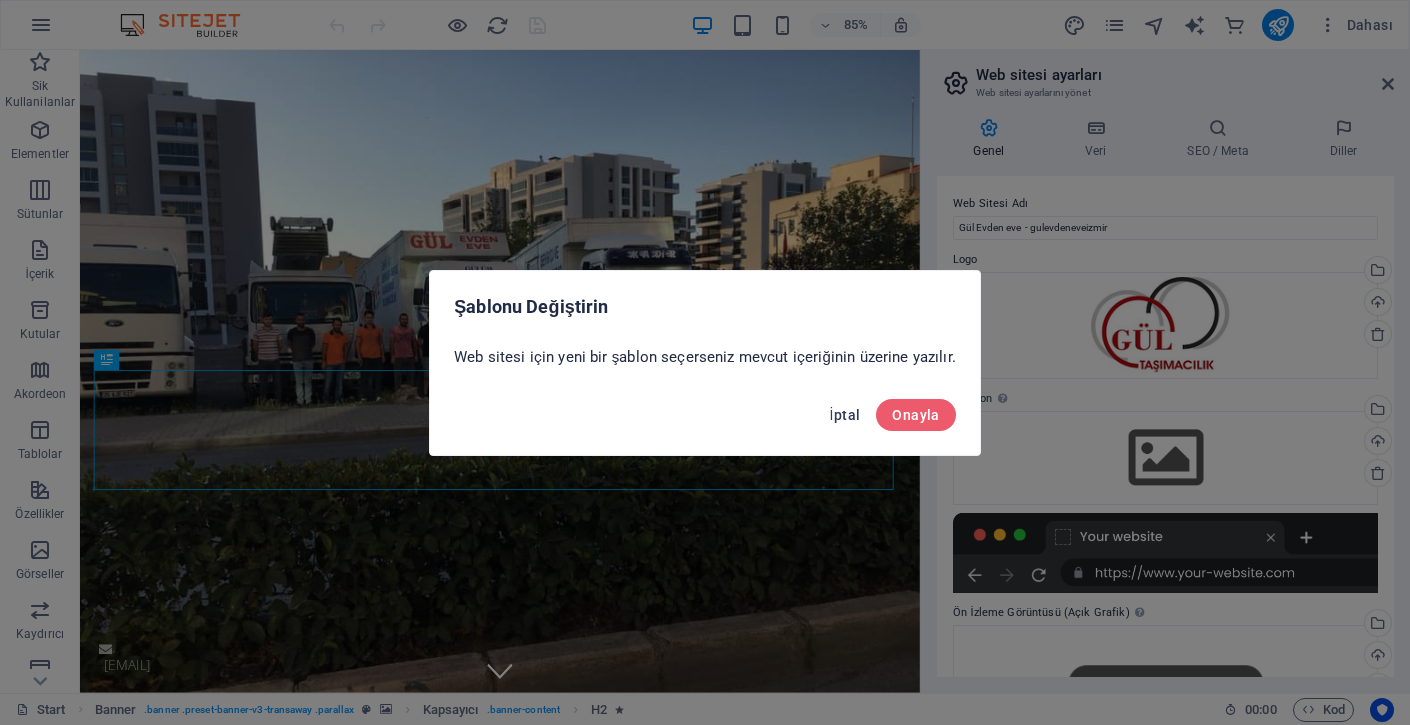 click on "İptal" at bounding box center (845, 415) 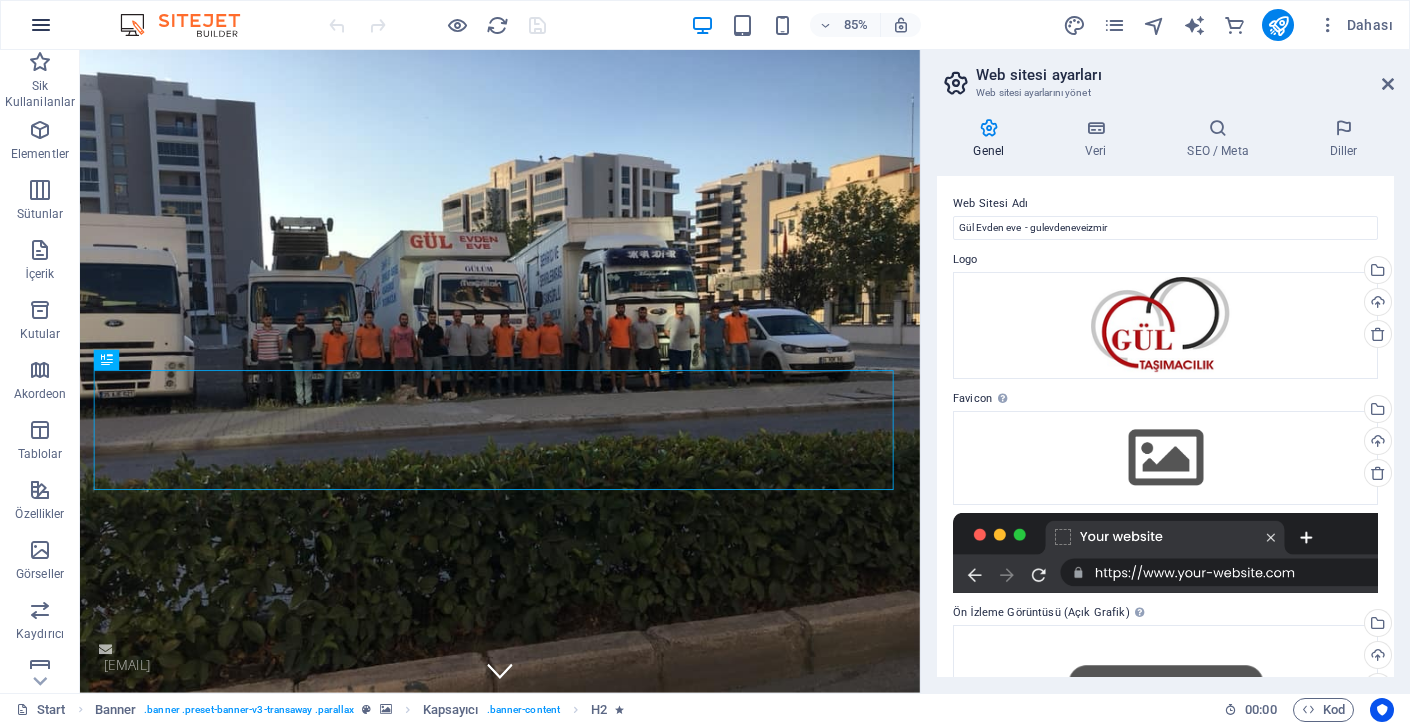 click at bounding box center [41, 25] 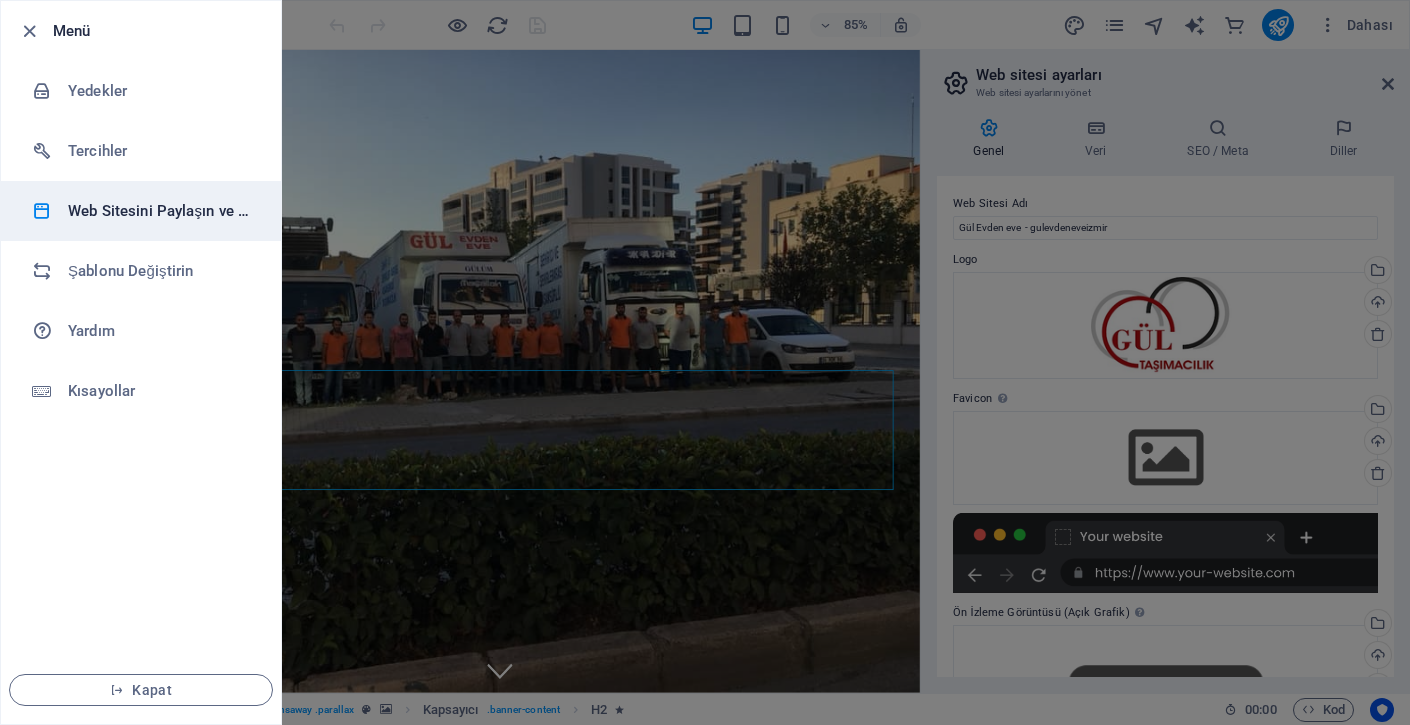 click on "Web Sitesini Paylaşın ve Kopyalayın" at bounding box center [160, 211] 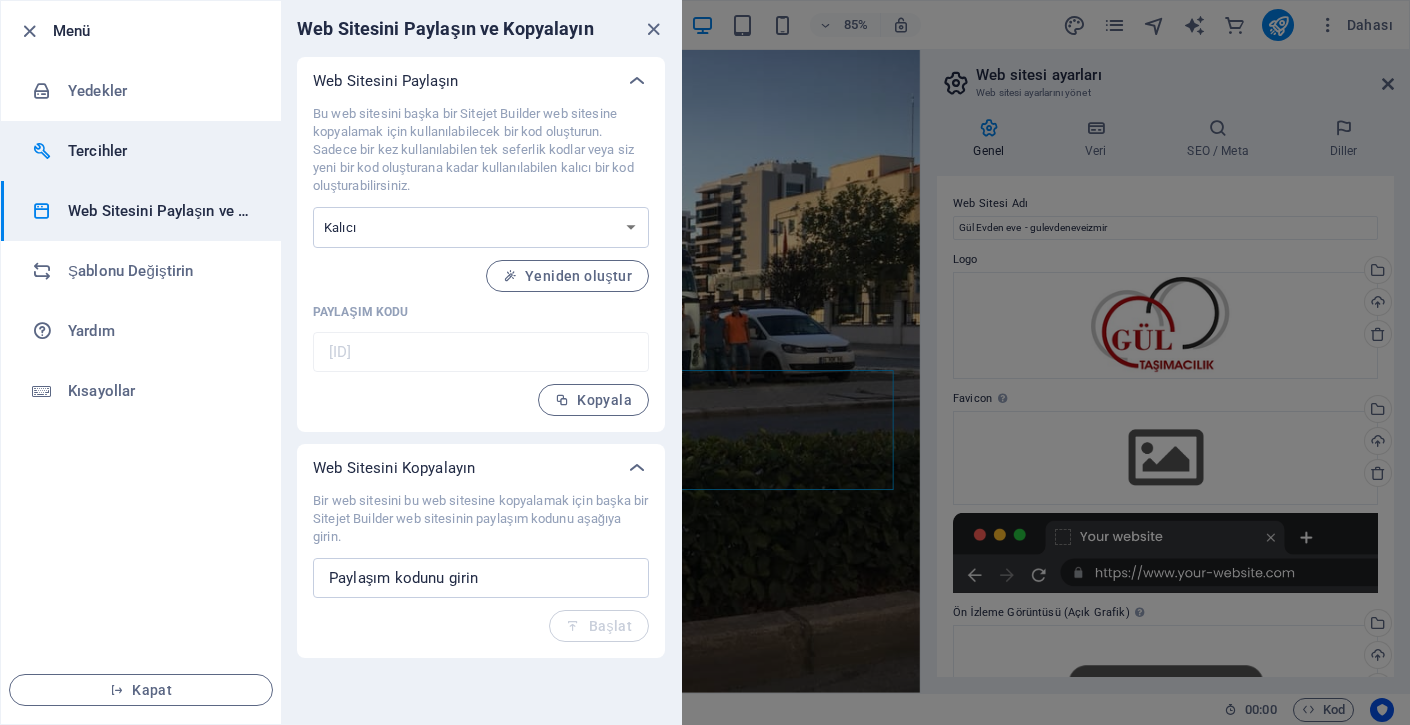 click on "Tercihler" at bounding box center [141, 151] 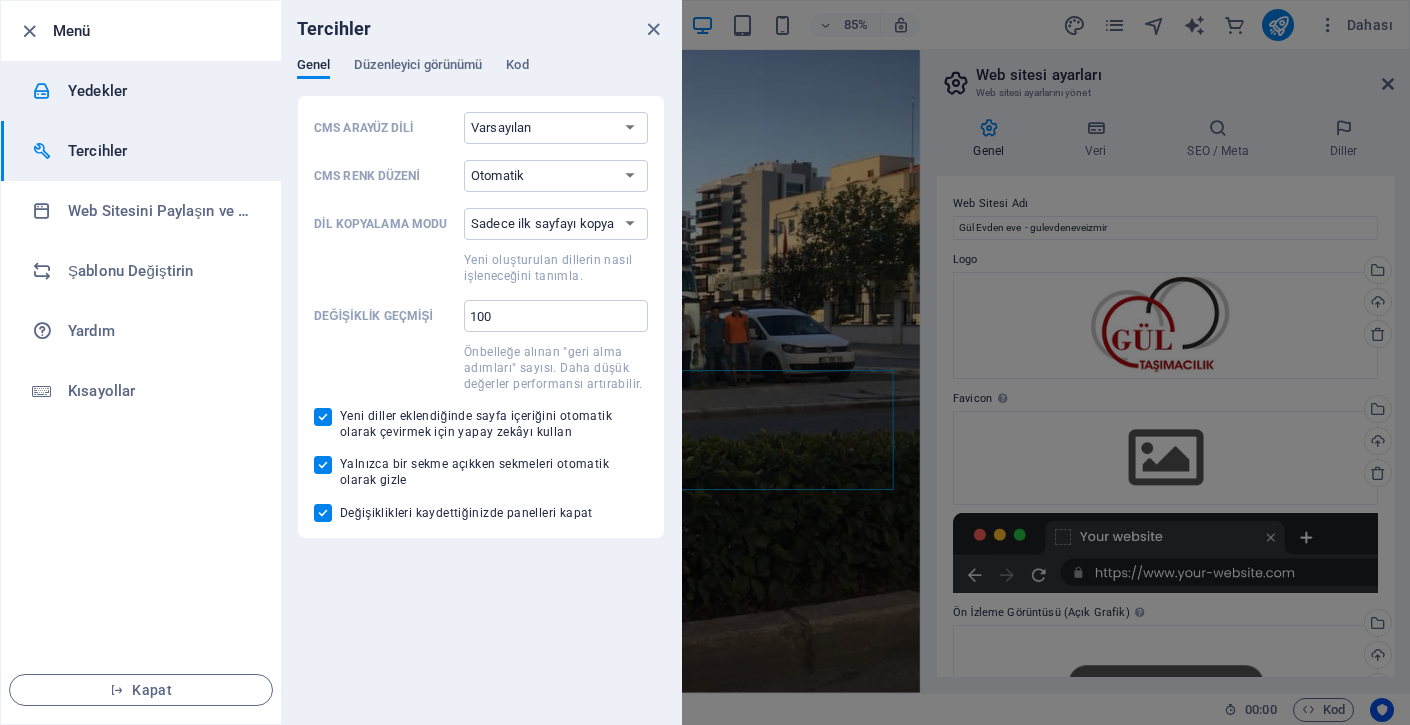 click on "Yedekler" at bounding box center (141, 91) 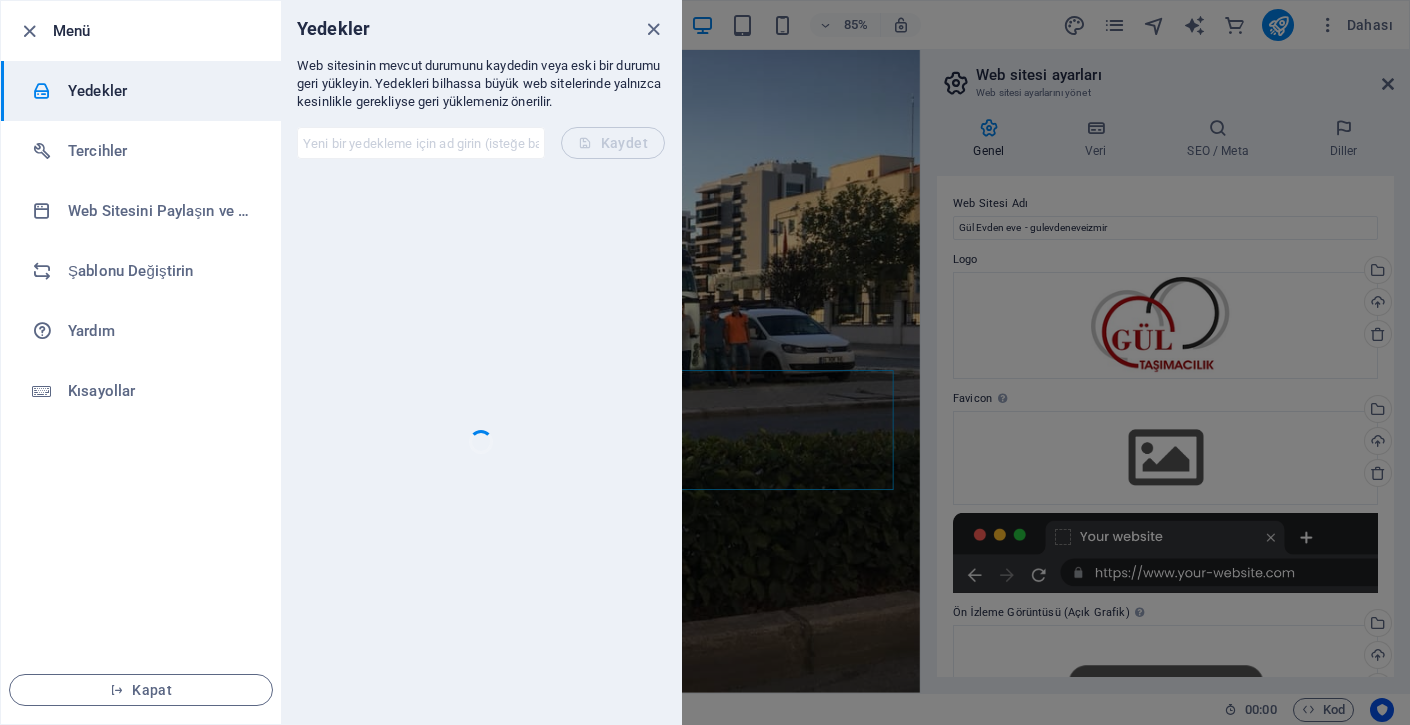 click on "Menü" at bounding box center (159, 31) 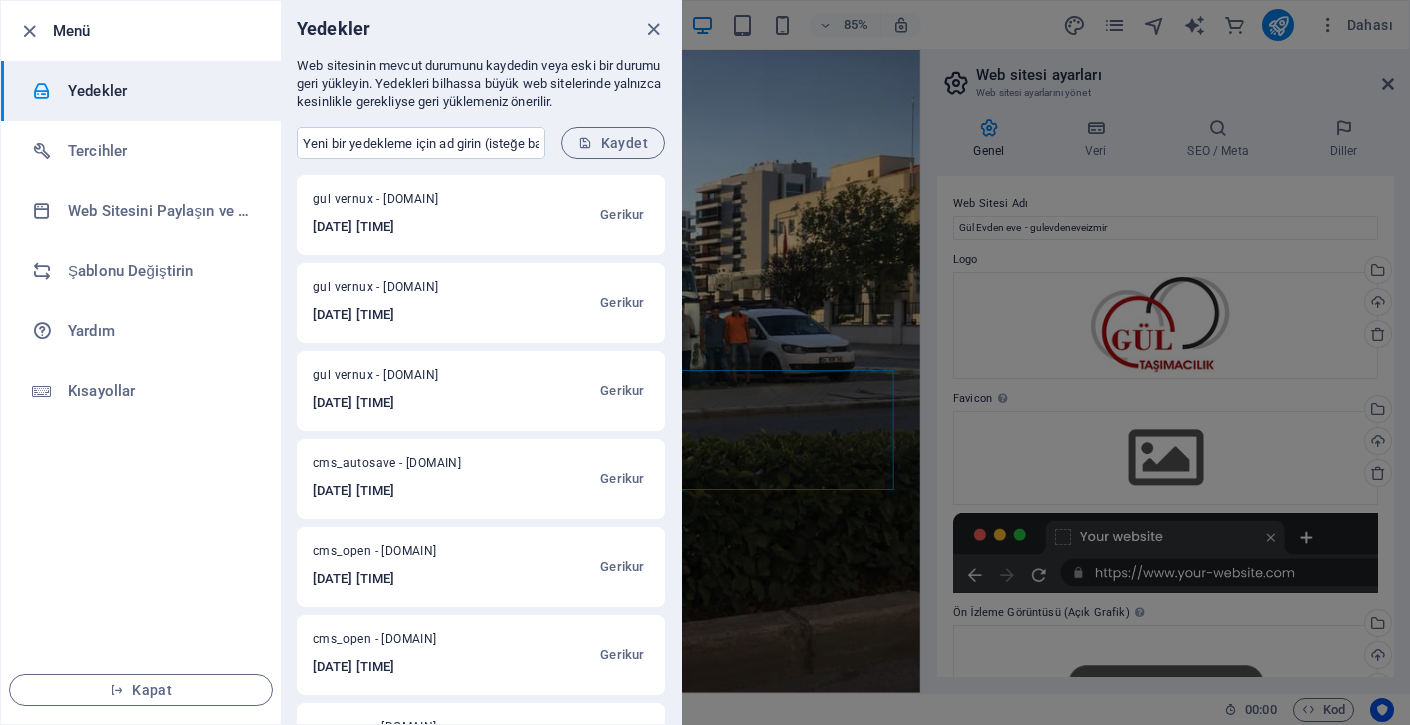 click on "cms_open - [DOMAIN]" at bounding box center [404, 555] 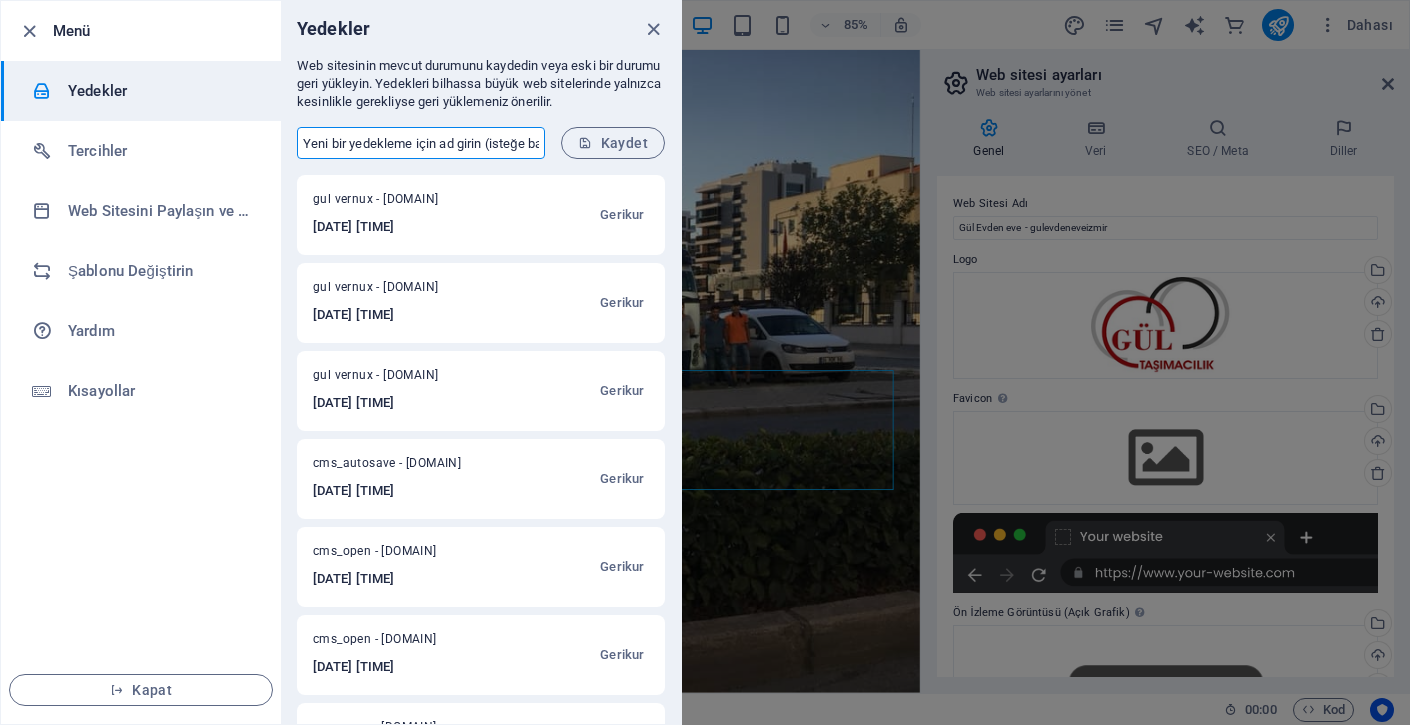 click at bounding box center (421, 143) 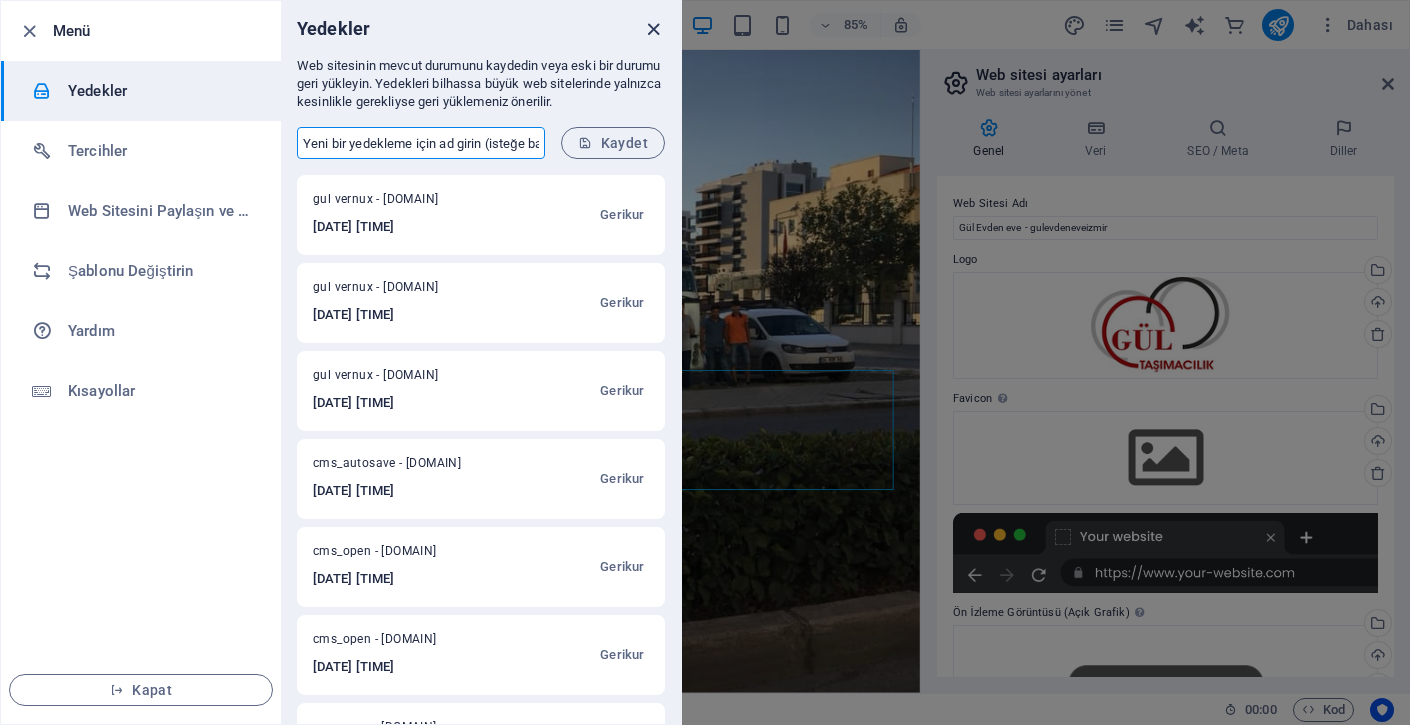click at bounding box center (653, 29) 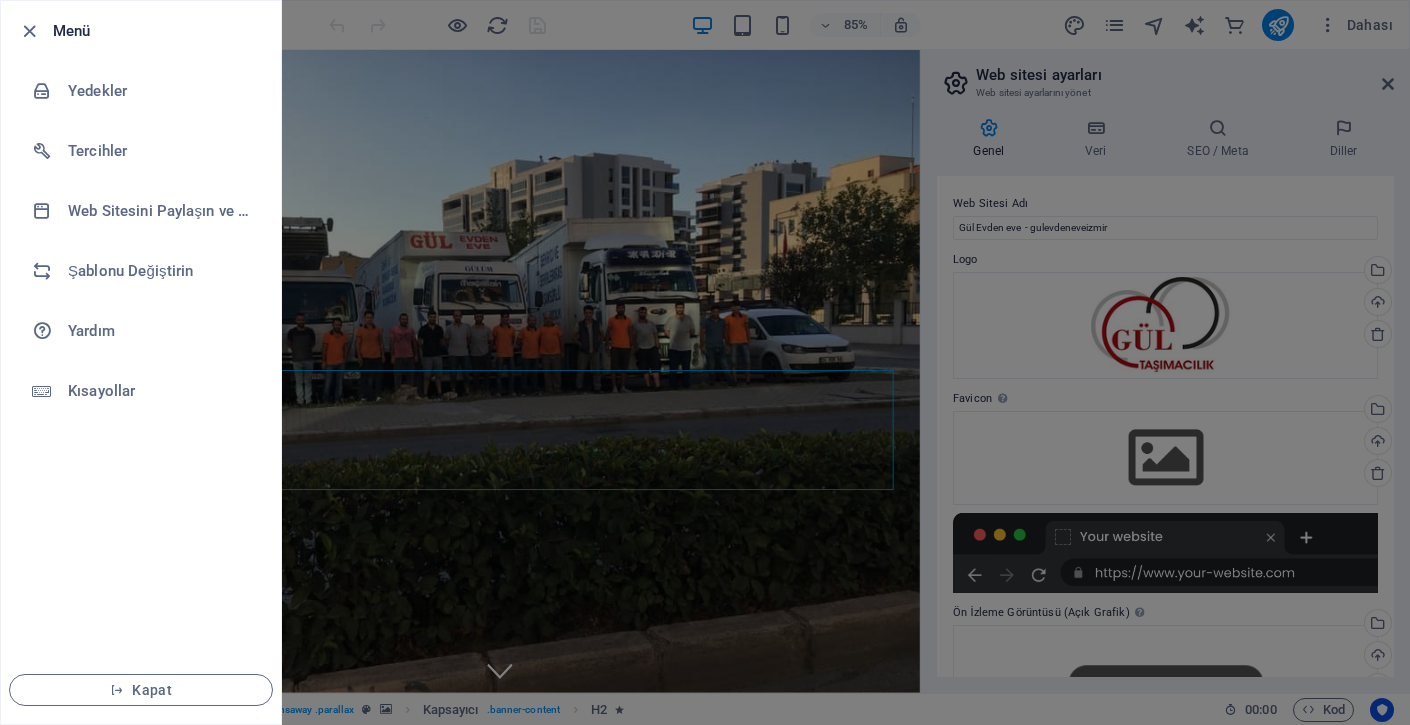 click on "Menü" at bounding box center [159, 31] 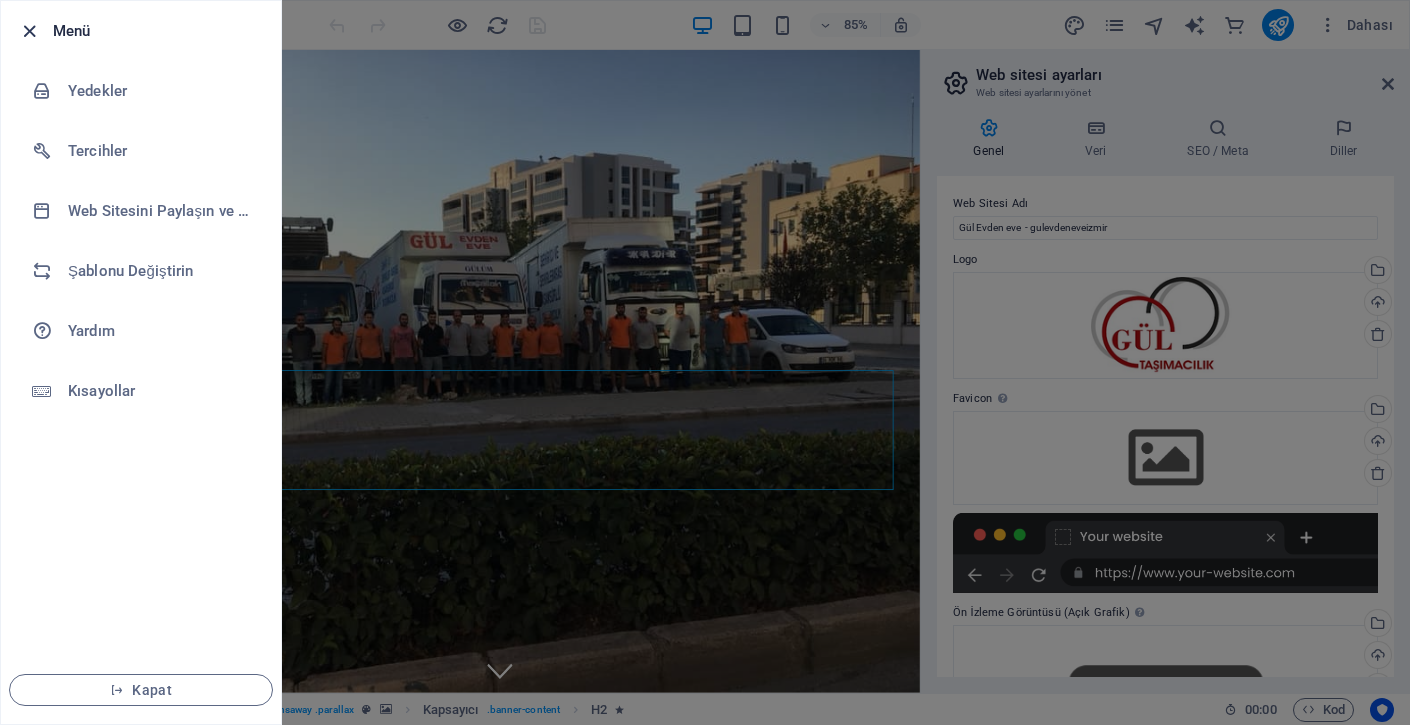 click at bounding box center (29, 31) 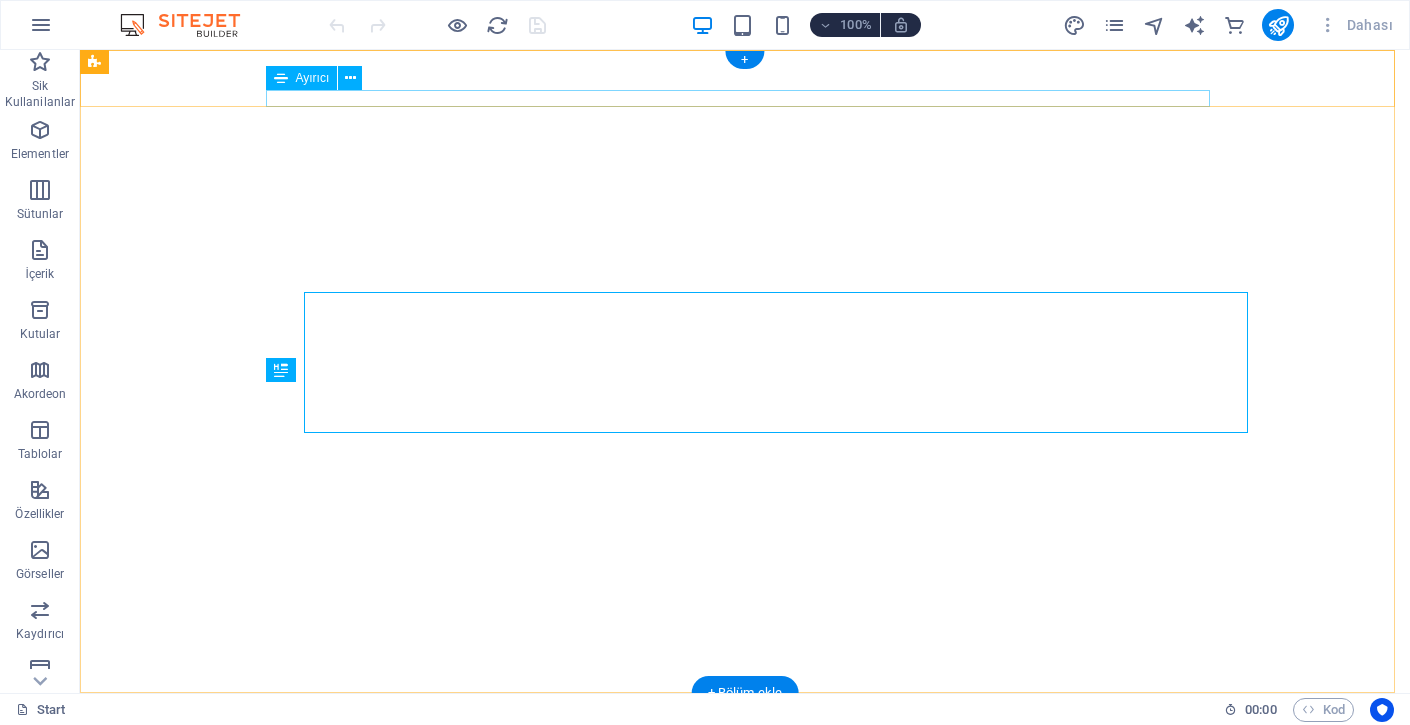scroll, scrollTop: 0, scrollLeft: 0, axis: both 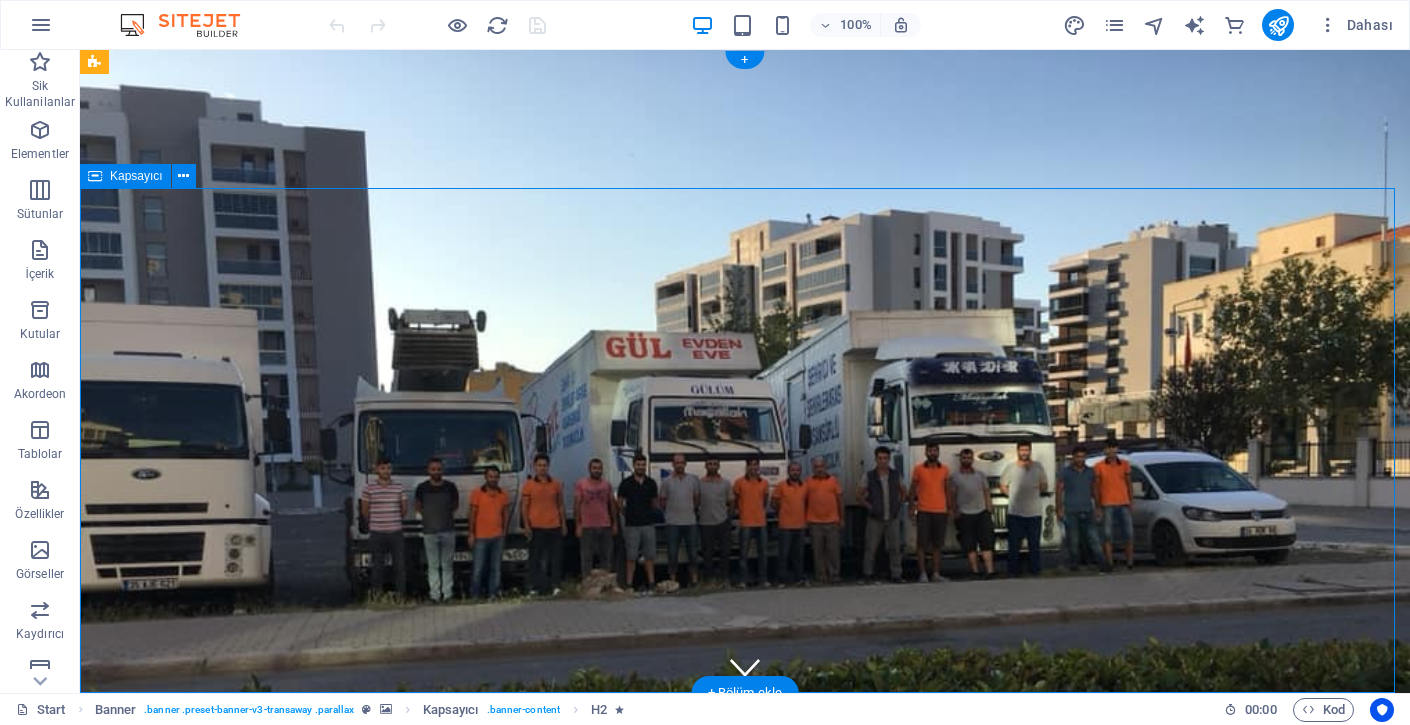 click on "Dünyanın yükünü taşıyoruz" at bounding box center (745, 1239) 